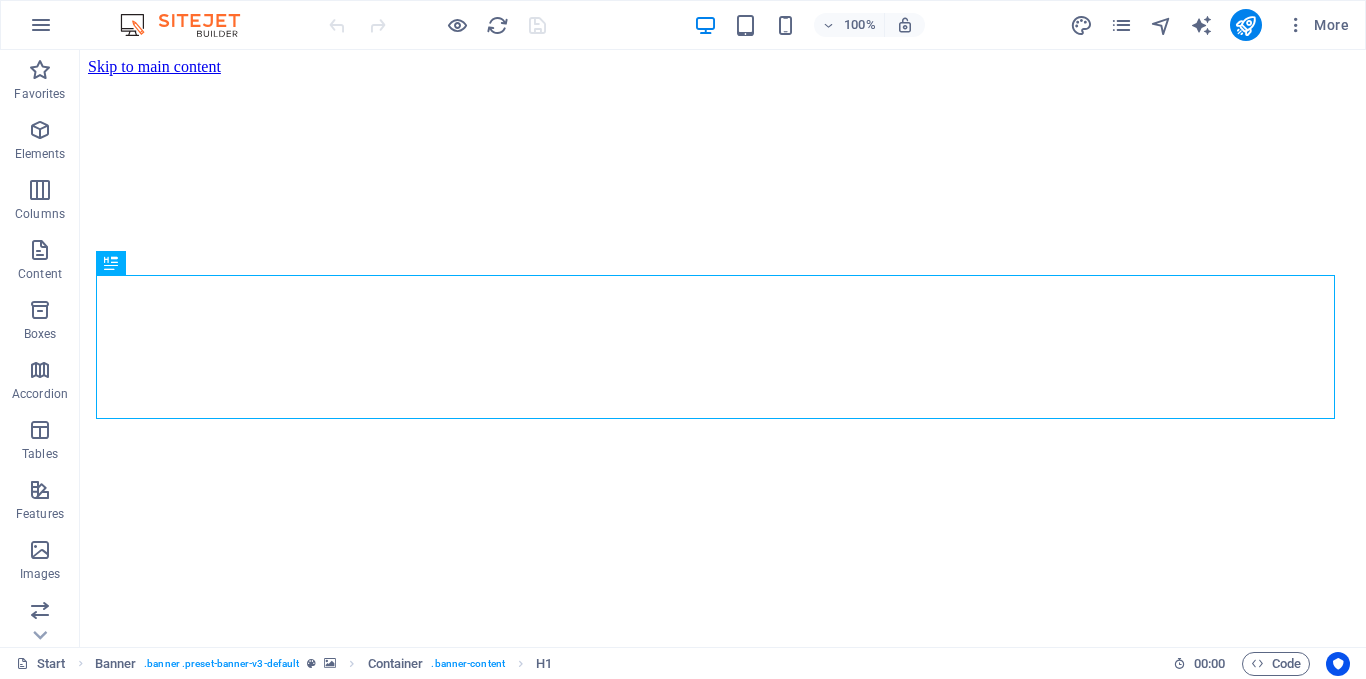 scroll, scrollTop: 0, scrollLeft: 0, axis: both 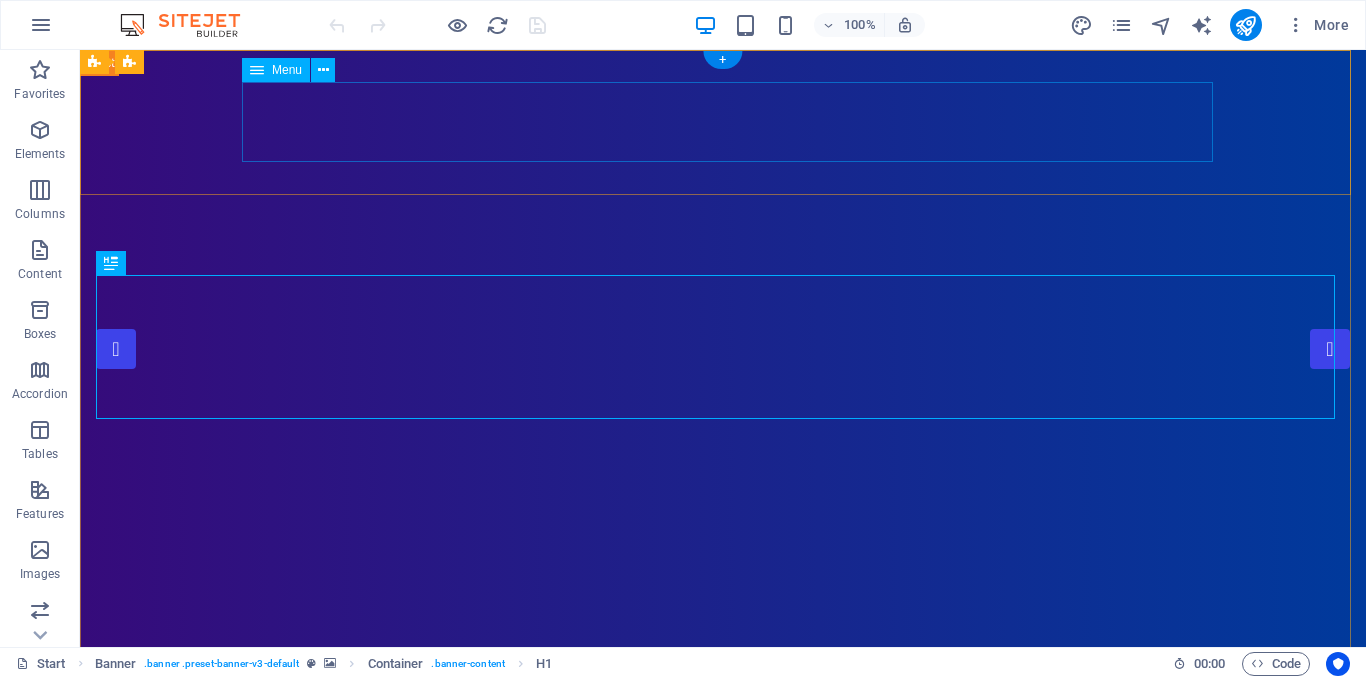 click on "Home About Our Services 5G Home Internet" at bounding box center (723, 1021) 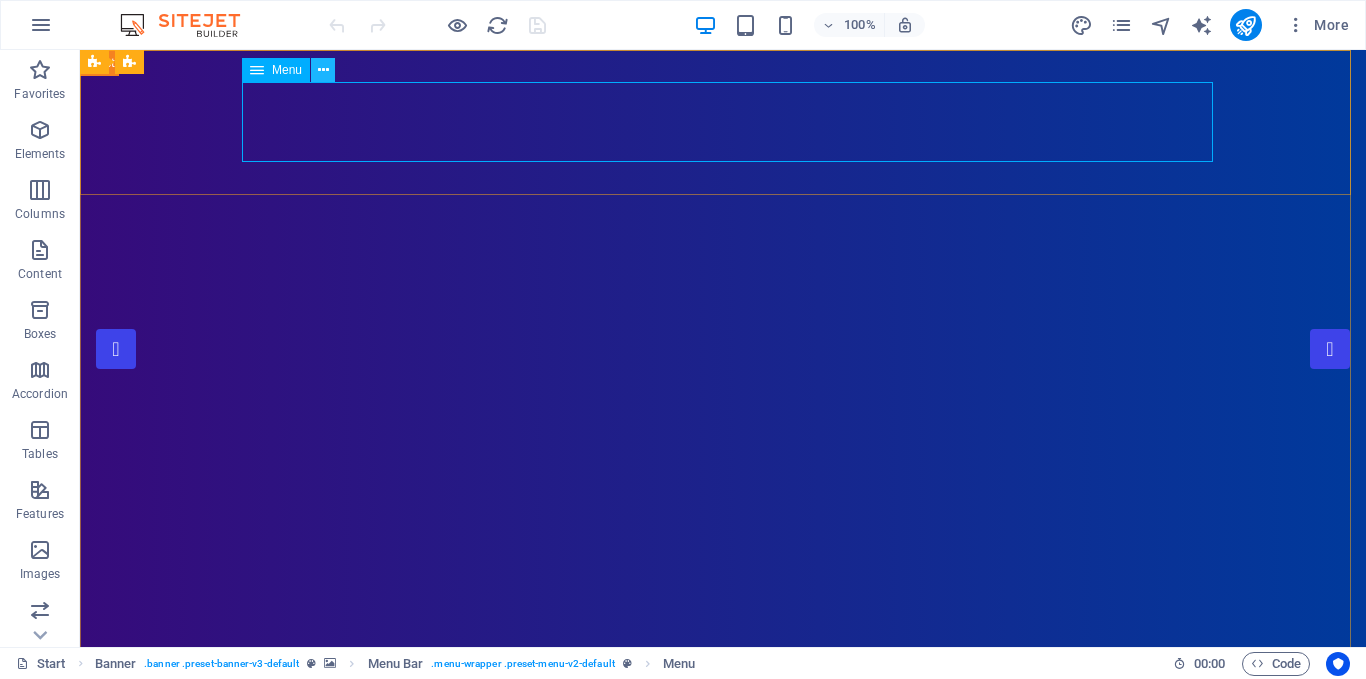 click at bounding box center [323, 70] 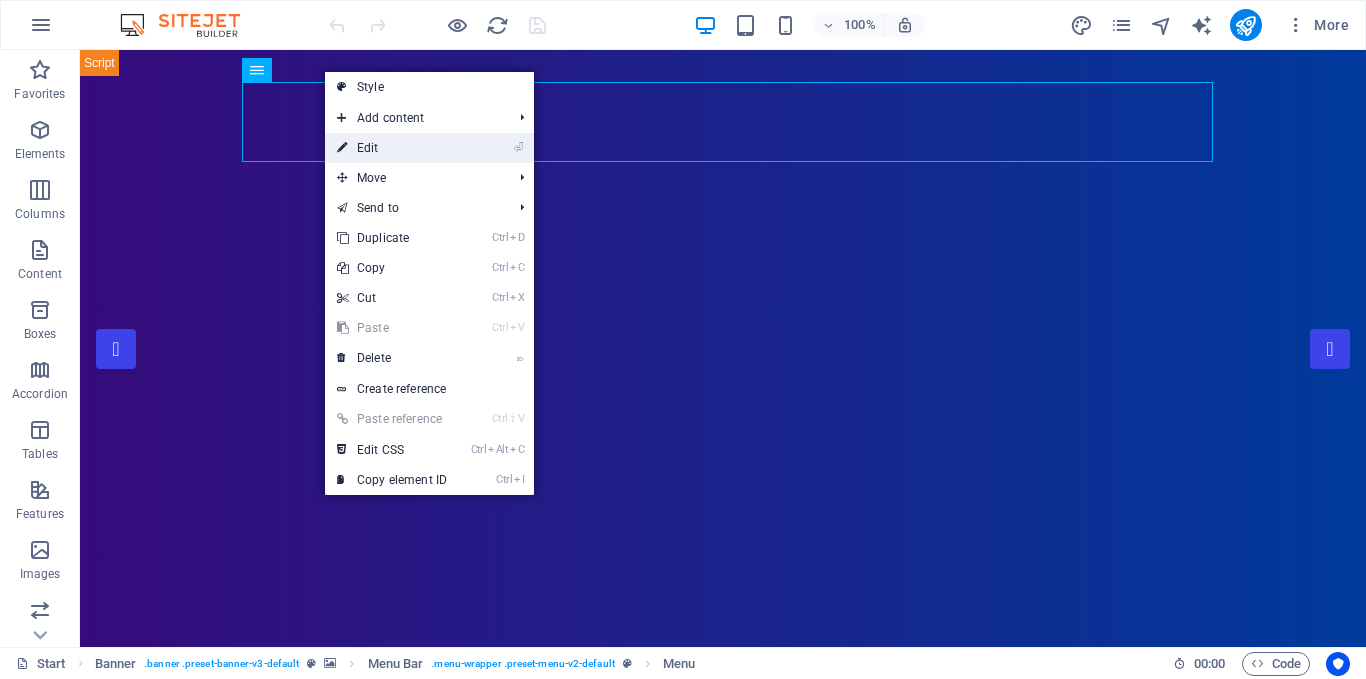 click on "⏎  Edit" at bounding box center (392, 148) 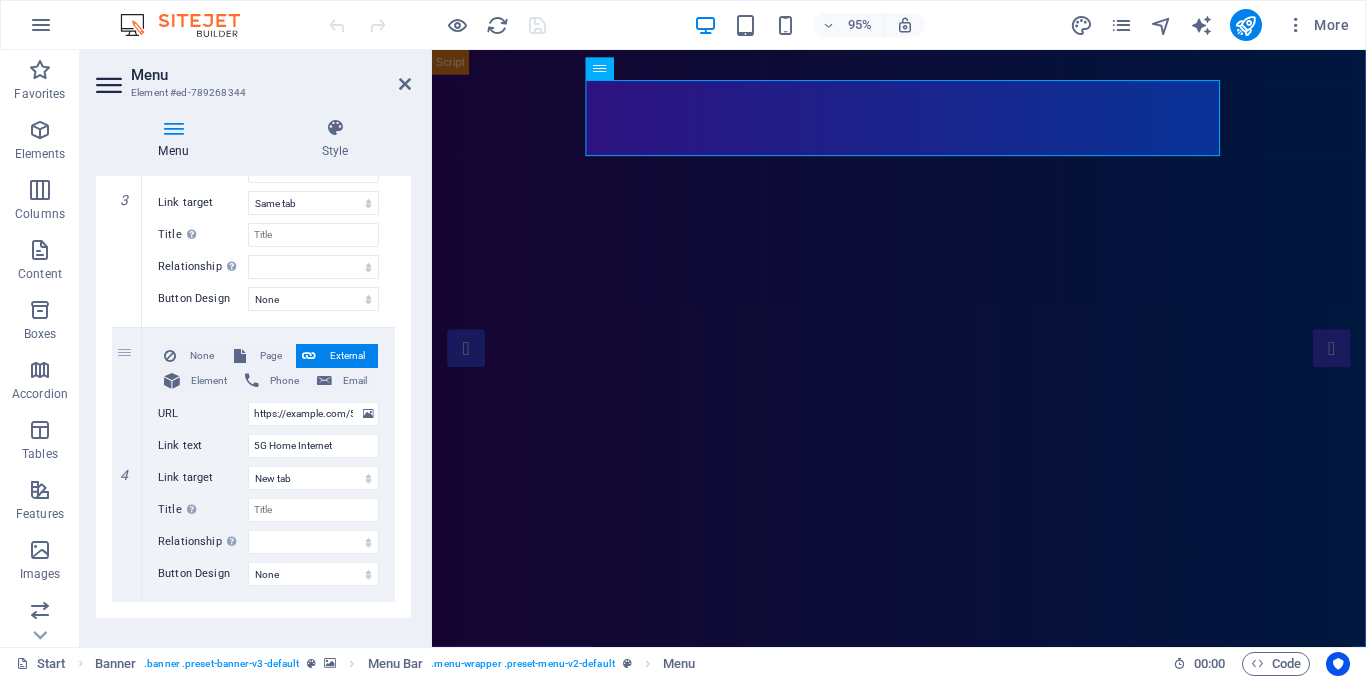 scroll, scrollTop: 869, scrollLeft: 0, axis: vertical 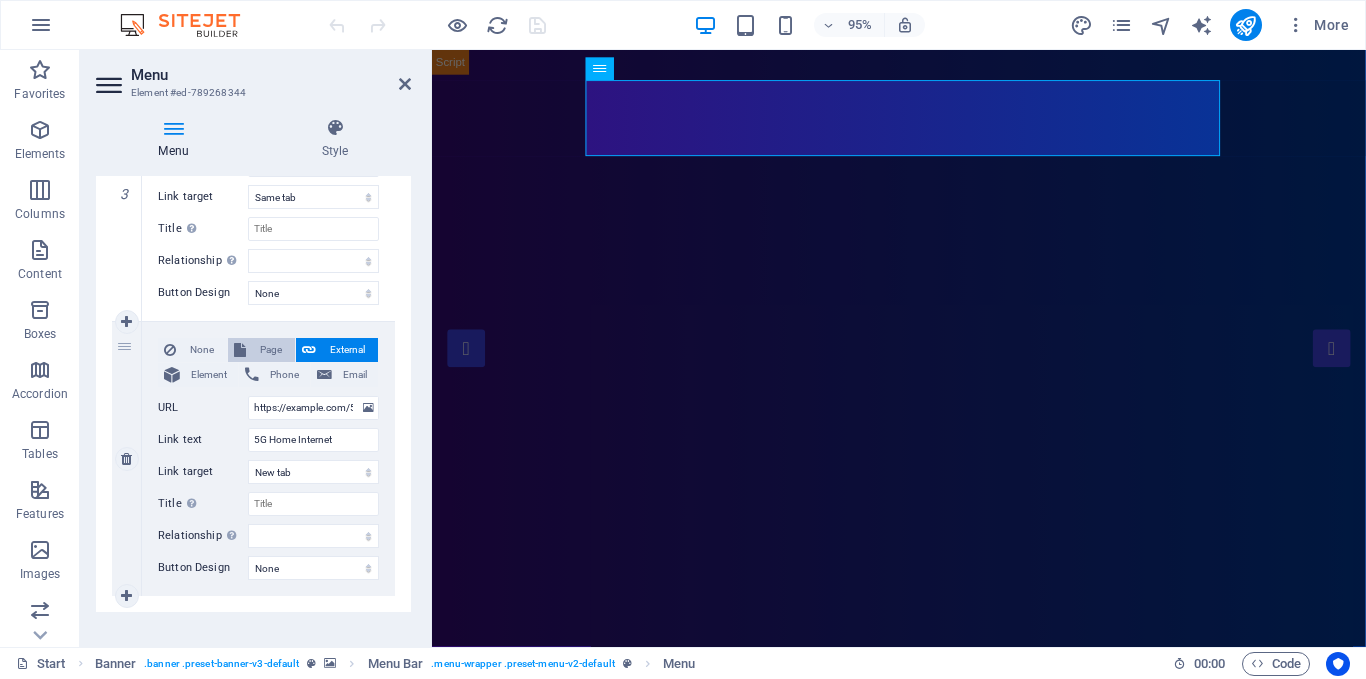 click on "Page" at bounding box center (270, 350) 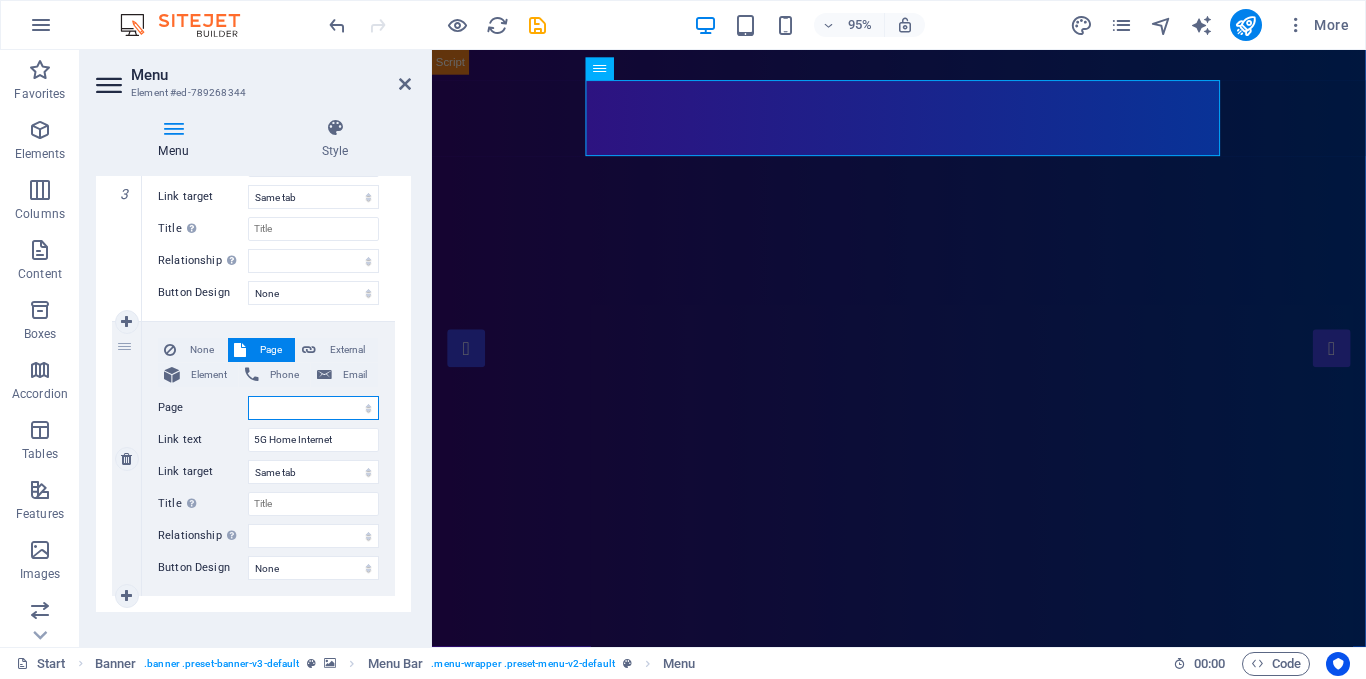 click on "Start 5G Home Internet Portfolio Legal Notice Privacy" at bounding box center (313, 408) 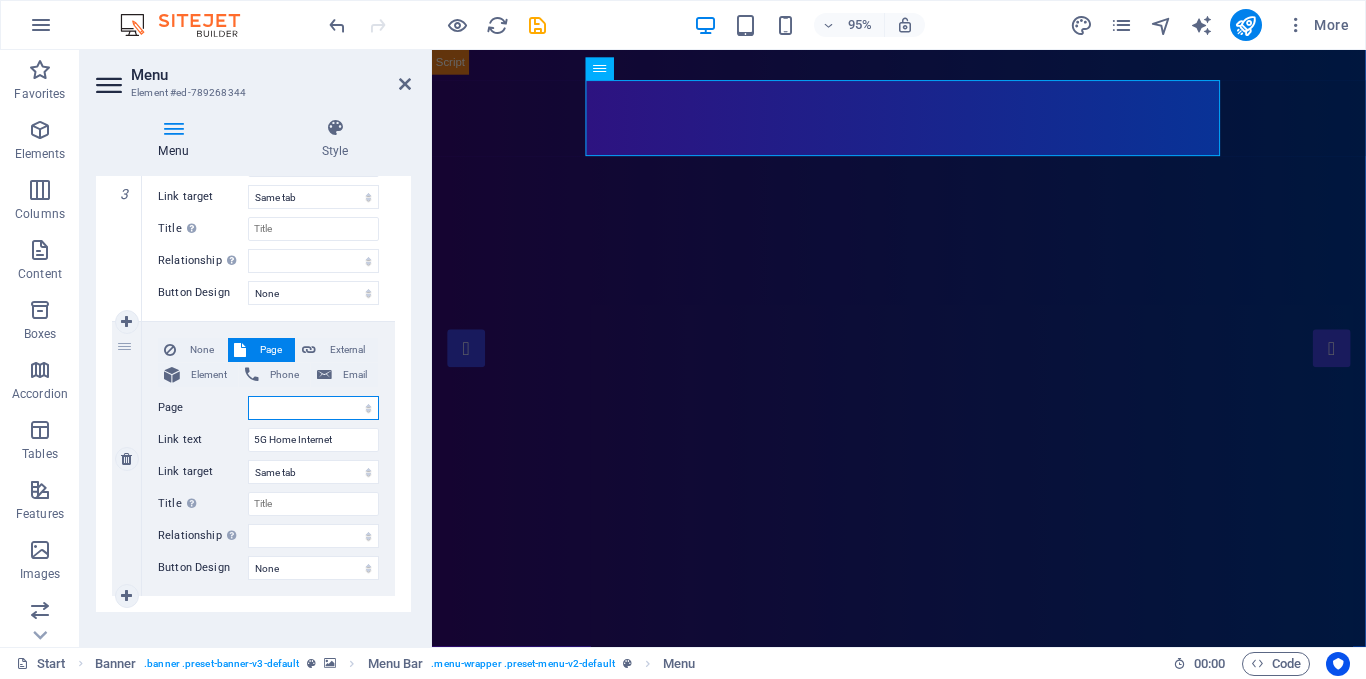 select on "1" 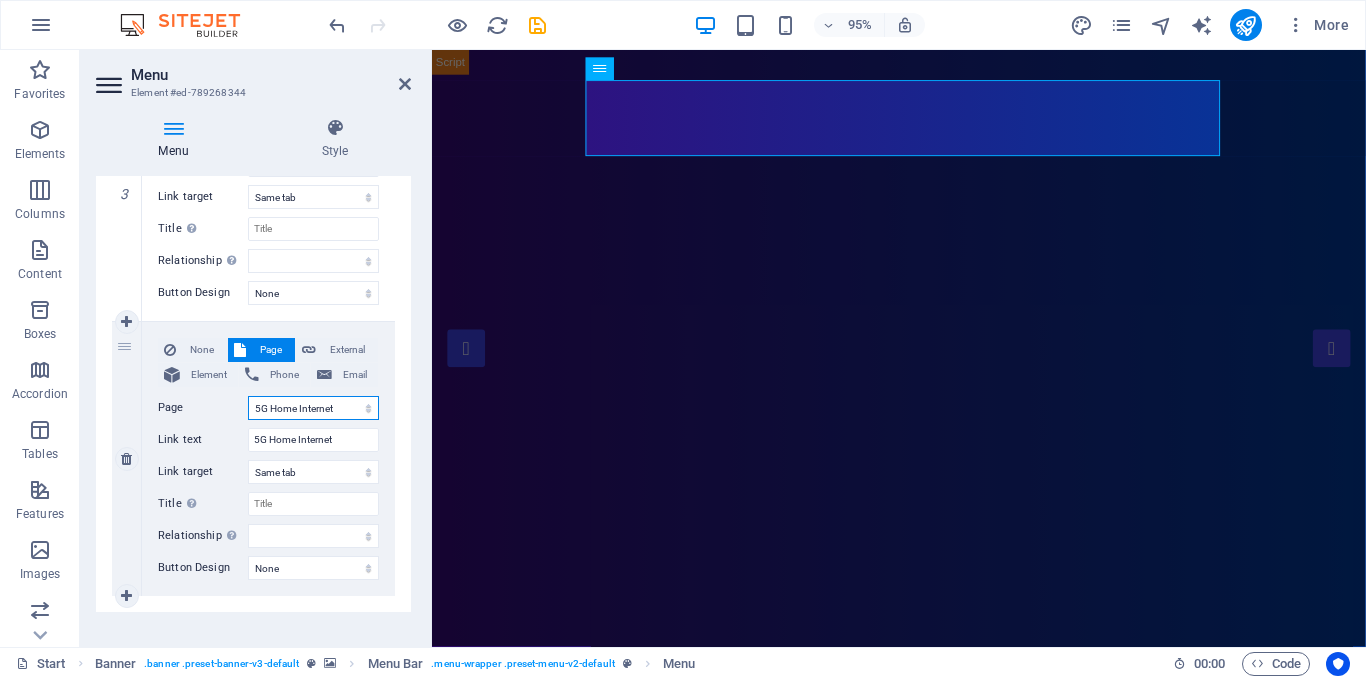 click on "Start 5G Home Internet Portfolio Legal Notice Privacy" at bounding box center [313, 408] 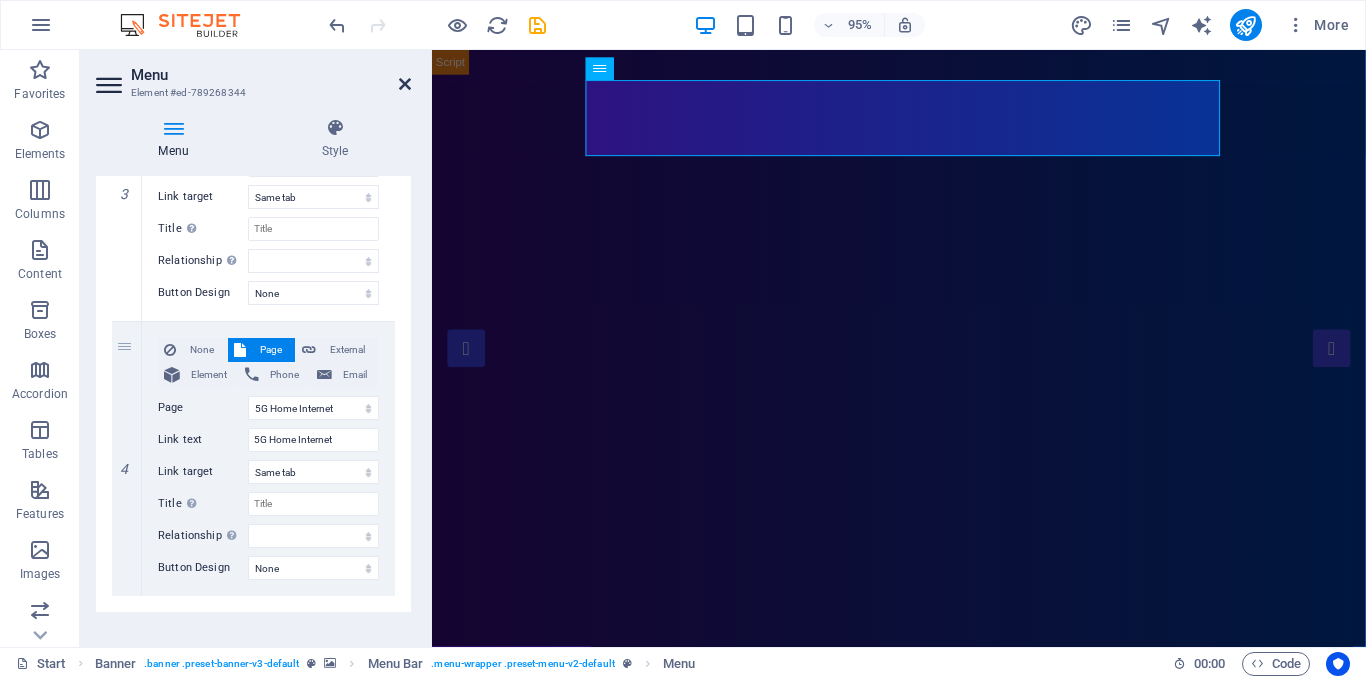click at bounding box center (405, 84) 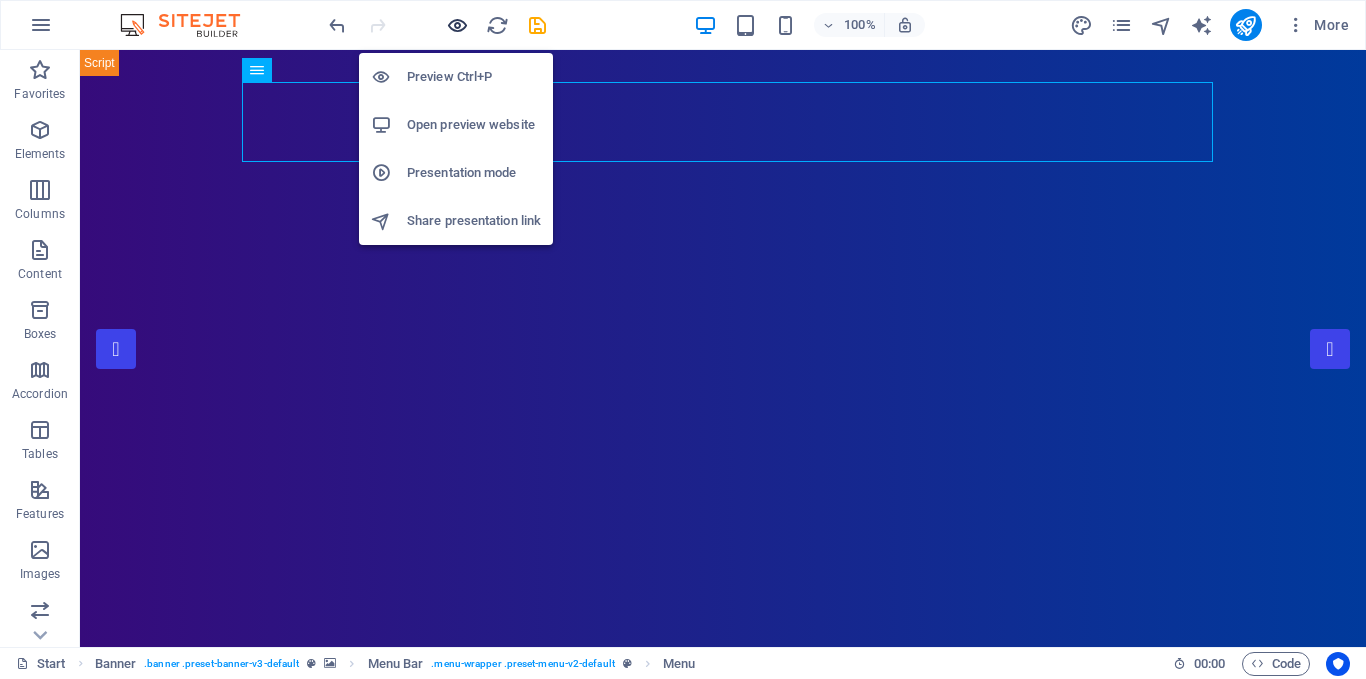 click at bounding box center [457, 25] 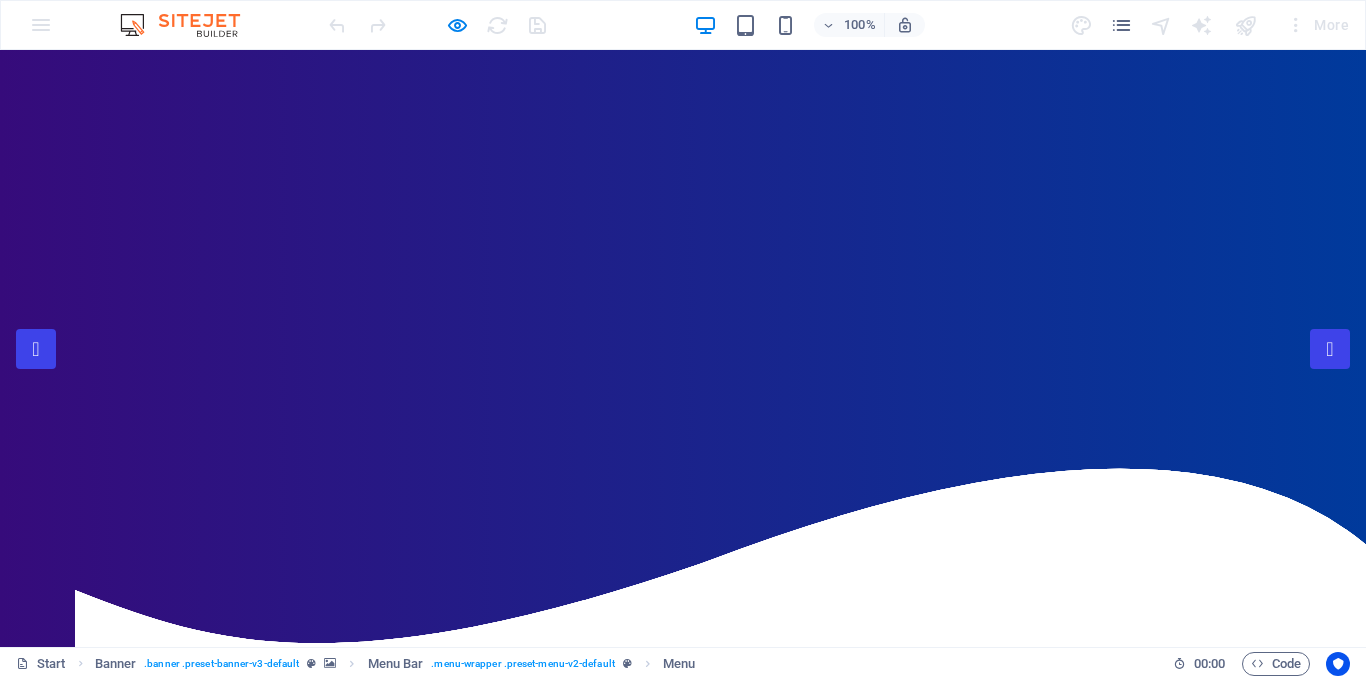 click on "5G Home Internet" at bounding box center (861, 1021) 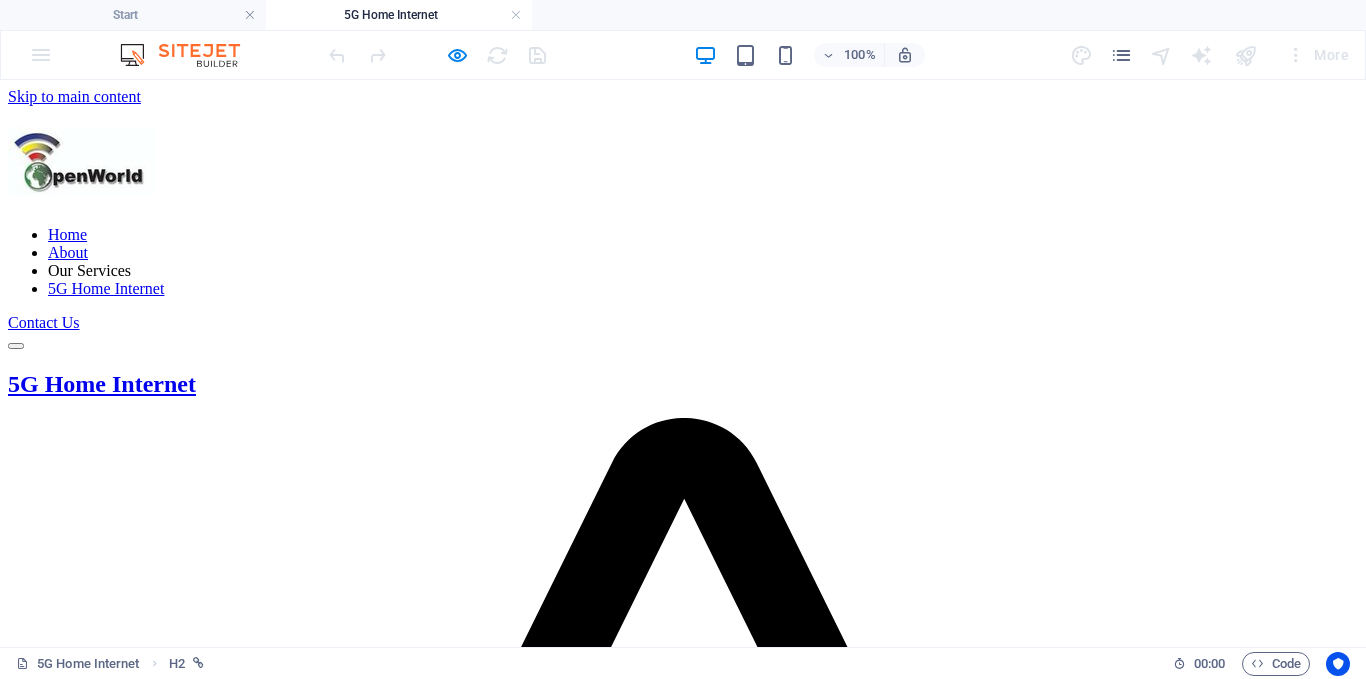 scroll, scrollTop: 0, scrollLeft: 0, axis: both 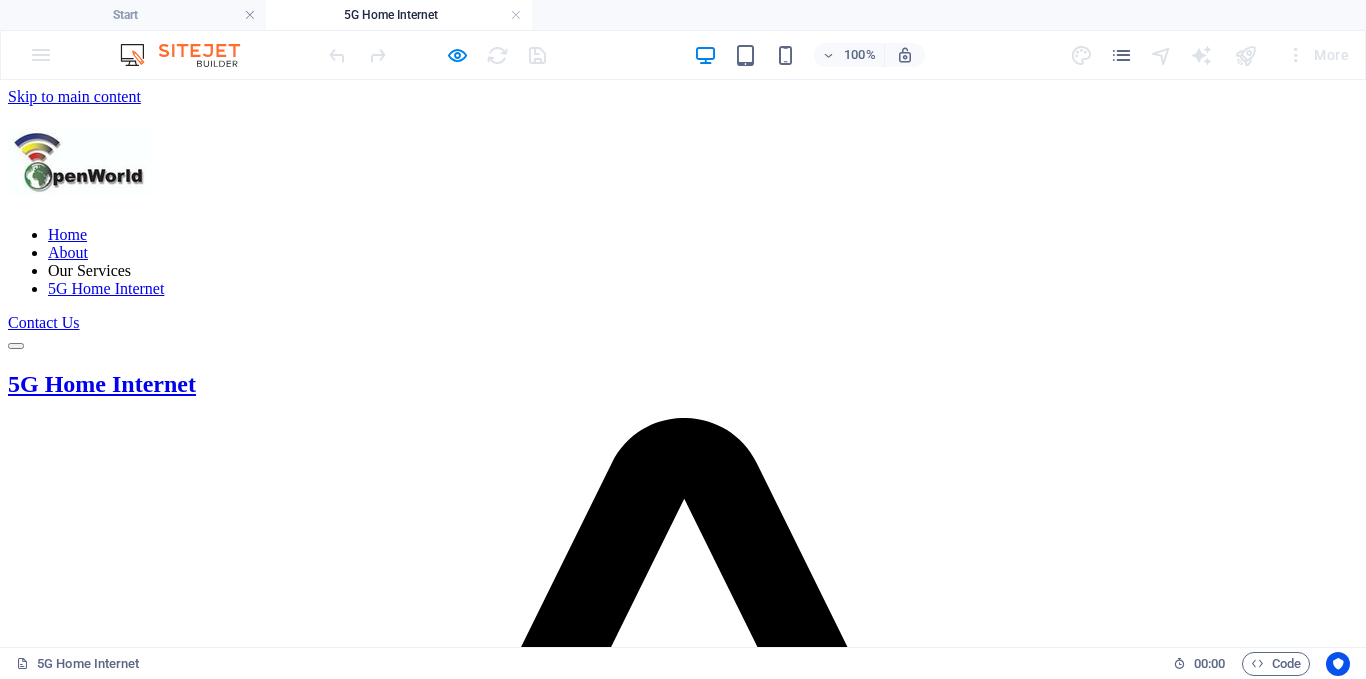 click on "Home About Our Services 5G Home Internet Contact Us" at bounding box center [683, 238] 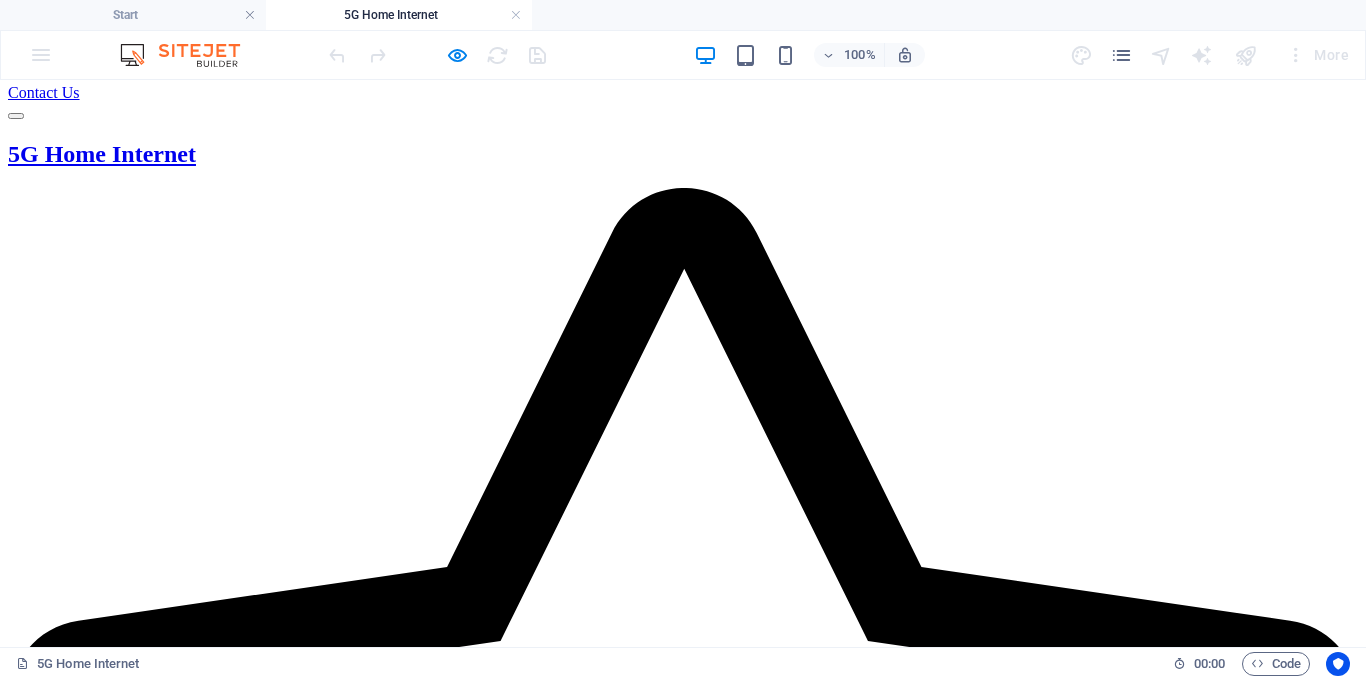scroll, scrollTop: 351, scrollLeft: 0, axis: vertical 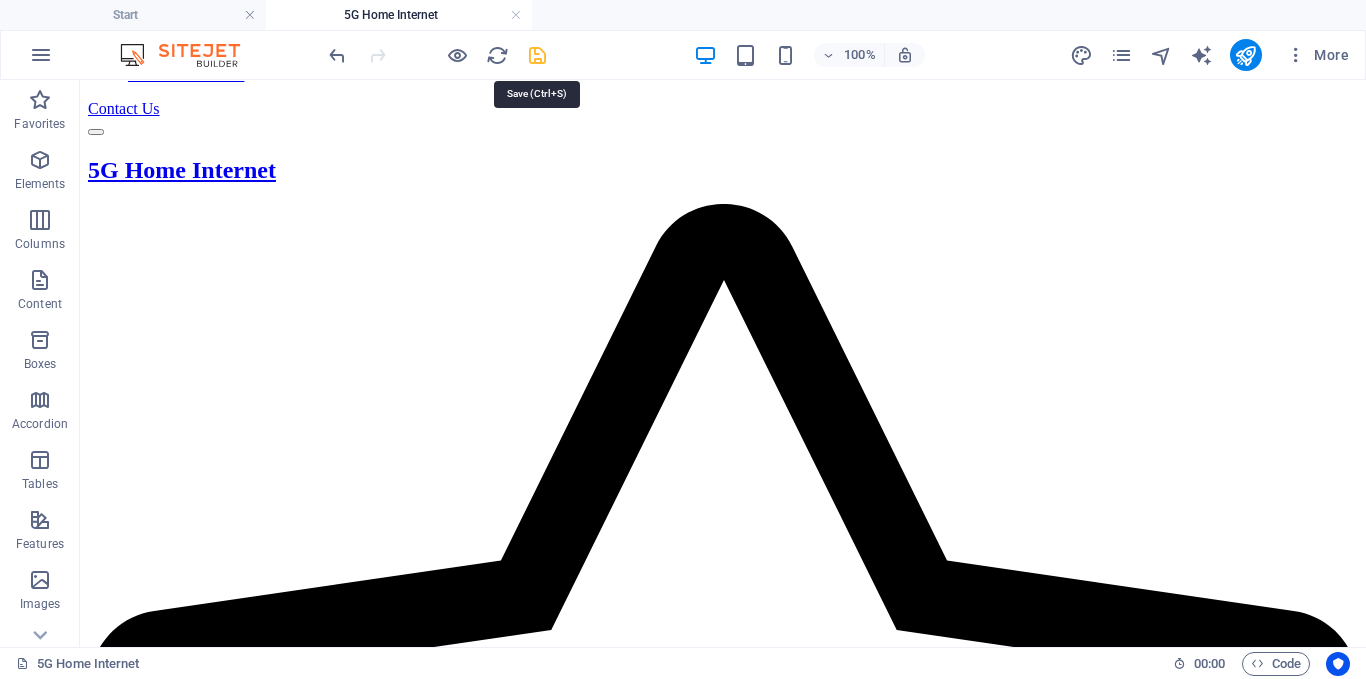 click at bounding box center [537, 55] 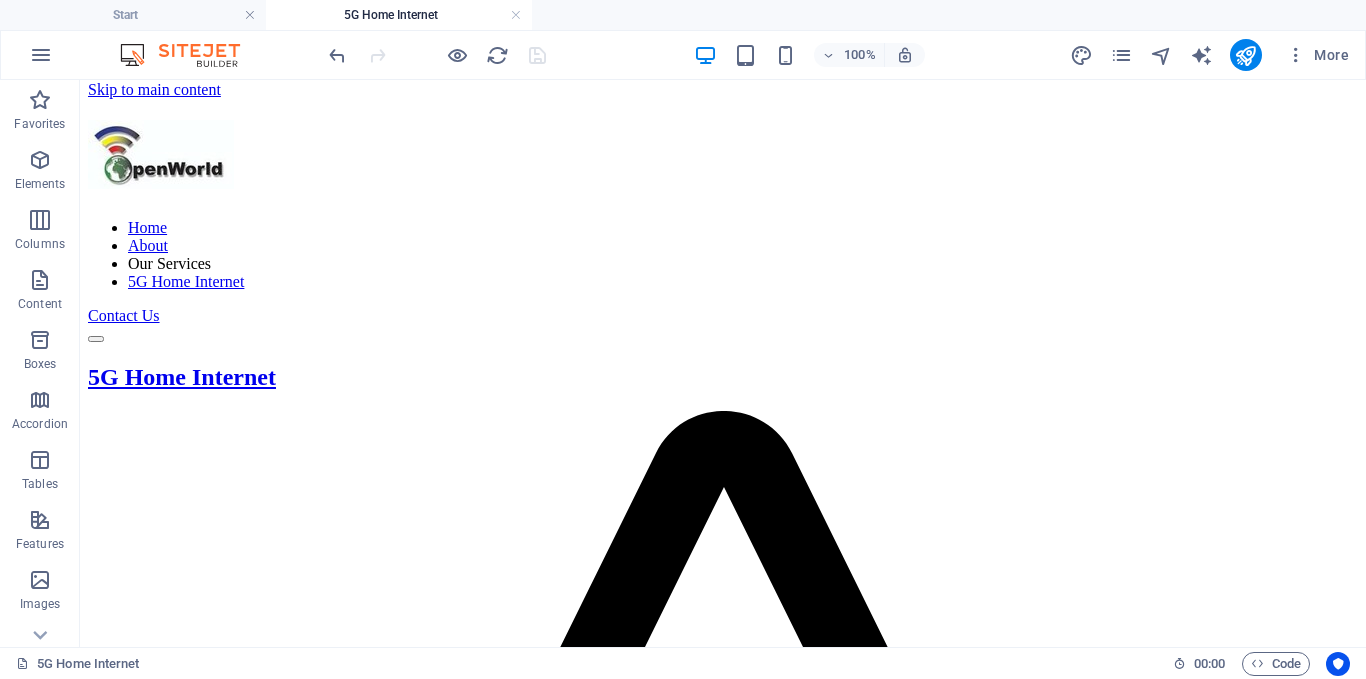 scroll, scrollTop: 0, scrollLeft: 0, axis: both 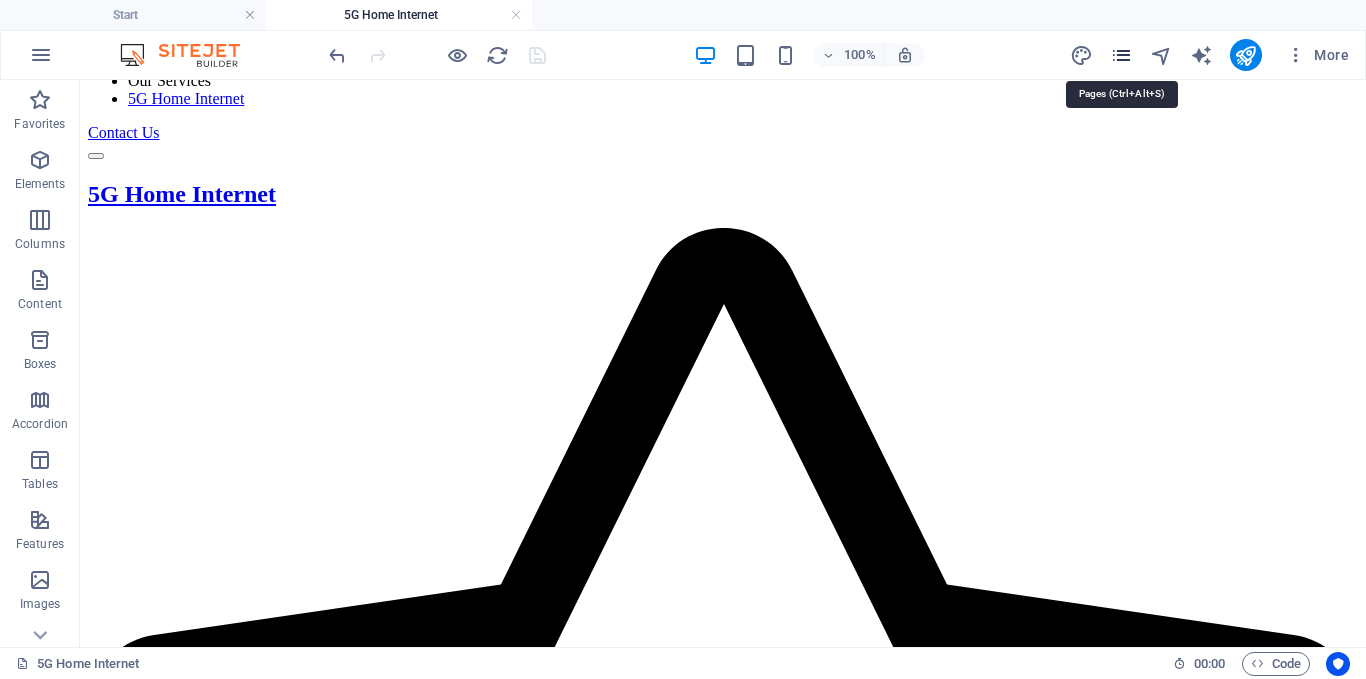 click at bounding box center [1121, 55] 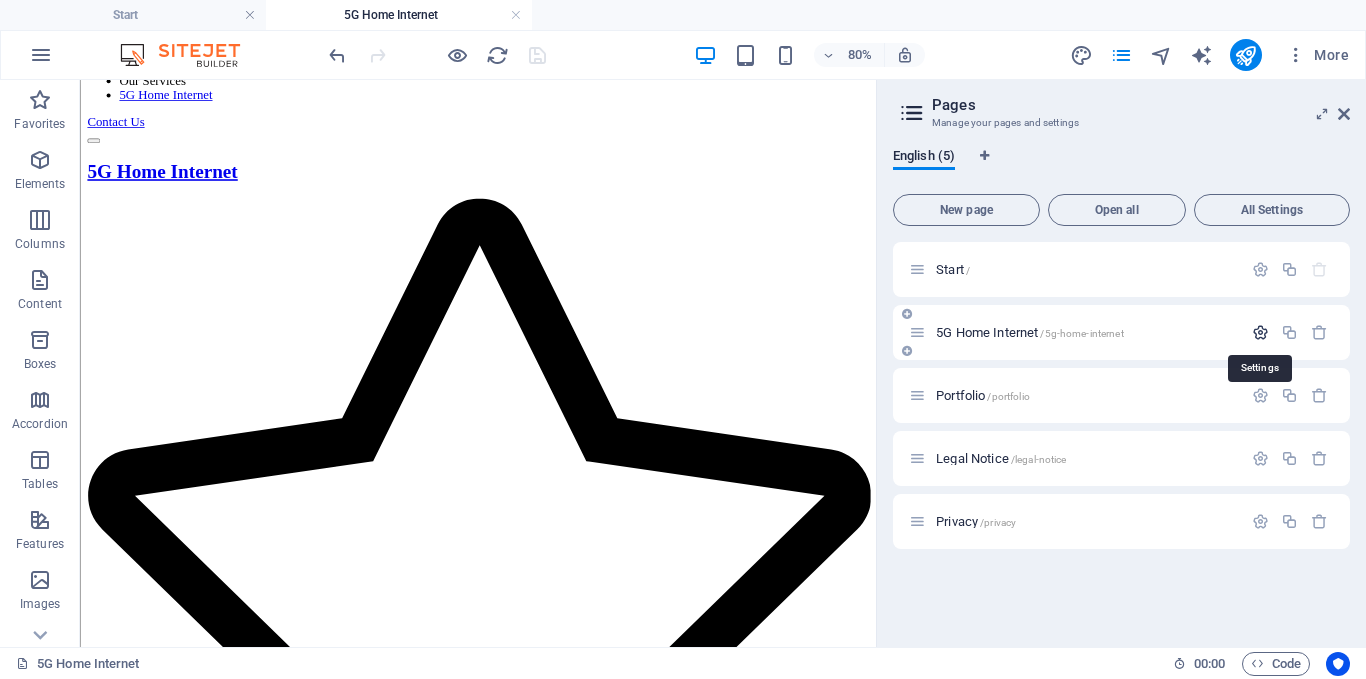 click at bounding box center [1260, 332] 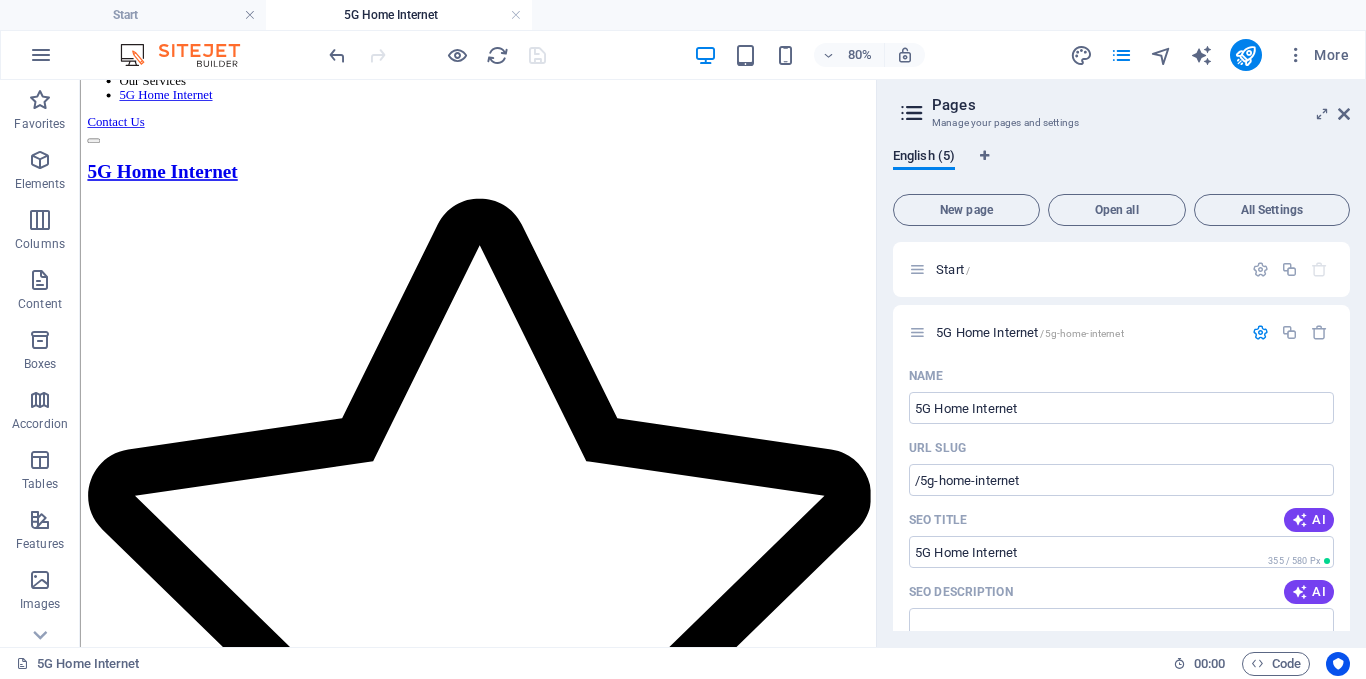 drag, startPoint x: 1350, startPoint y: 299, endPoint x: 1362, endPoint y: 391, distance: 92.779305 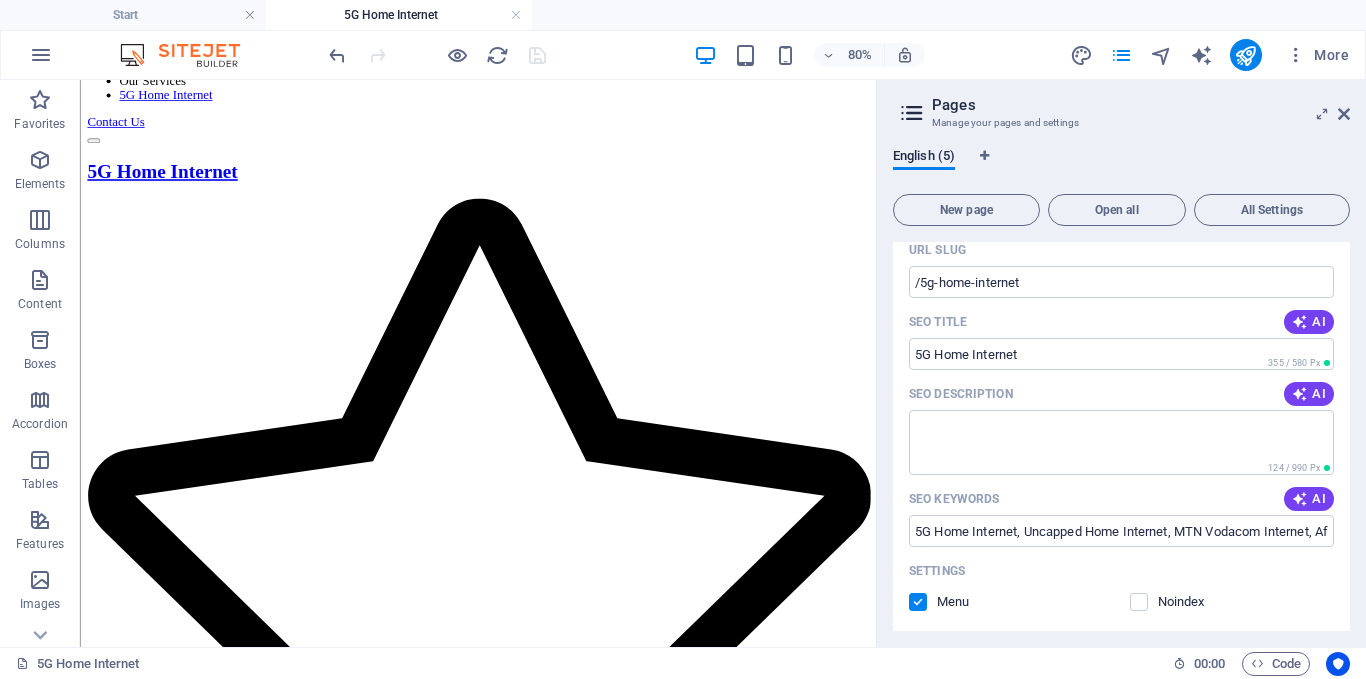 scroll, scrollTop: 210, scrollLeft: 0, axis: vertical 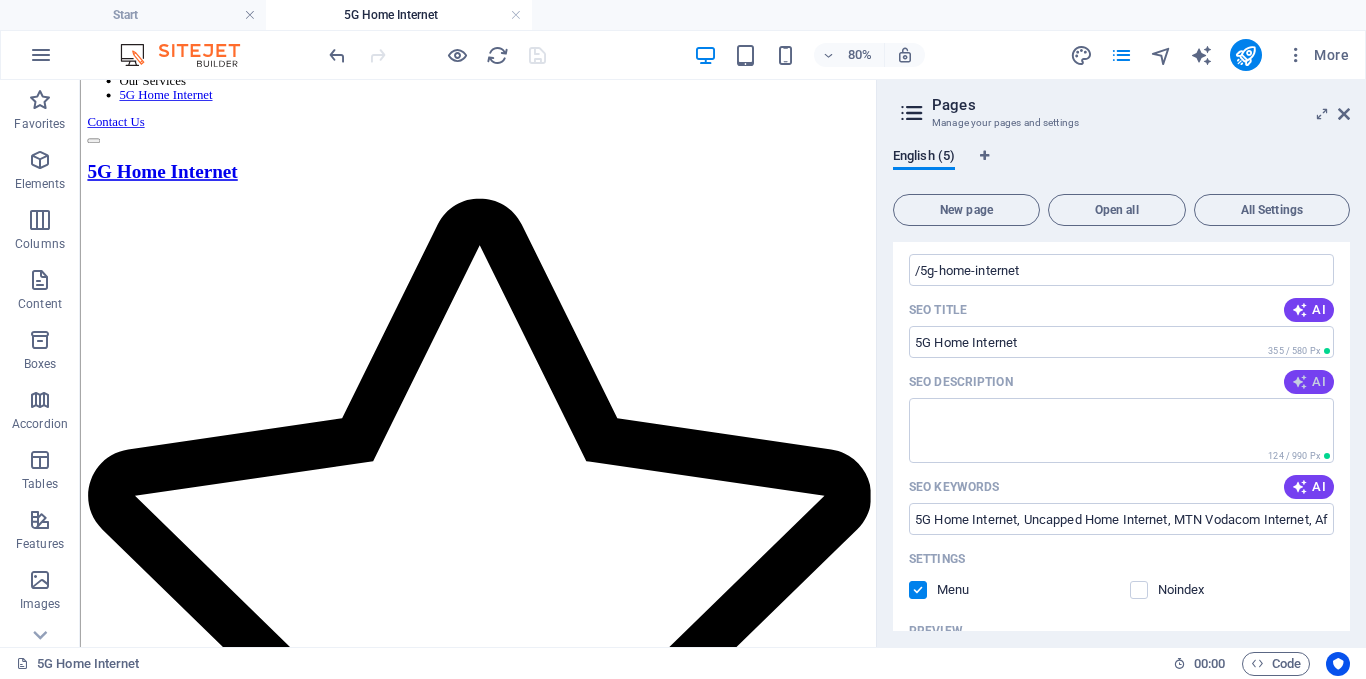click on "AI" at bounding box center [1309, 382] 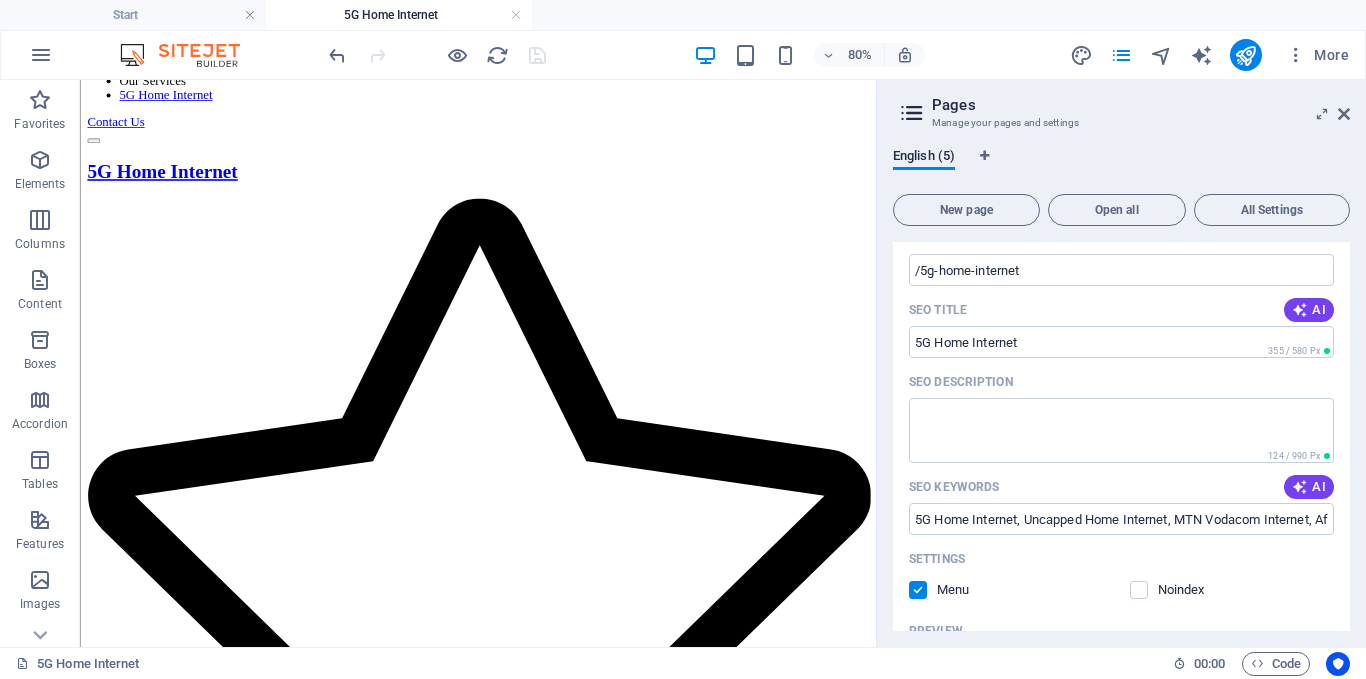 type on "Get uncapped 5G home internet starting at R425pm! Enjoy fast speeds on MTN & Vodacom. Explore our plans today!" 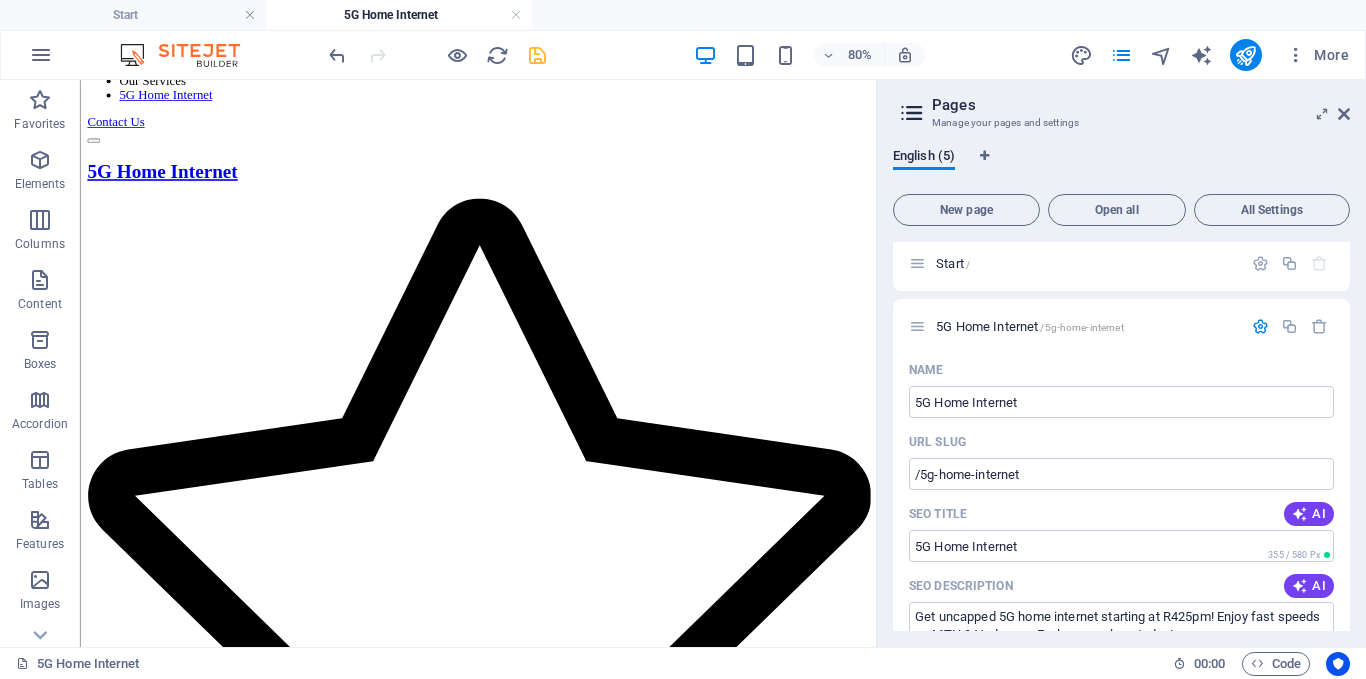 scroll, scrollTop: 0, scrollLeft: 0, axis: both 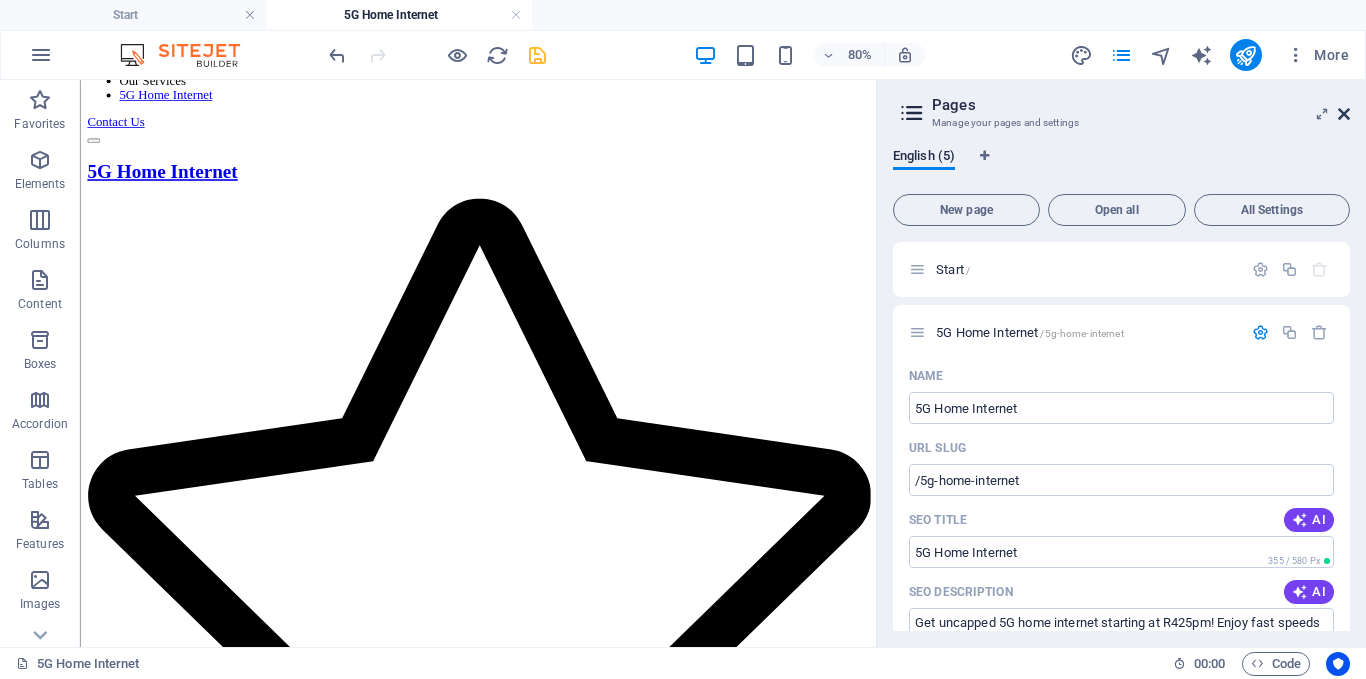 click at bounding box center (1344, 114) 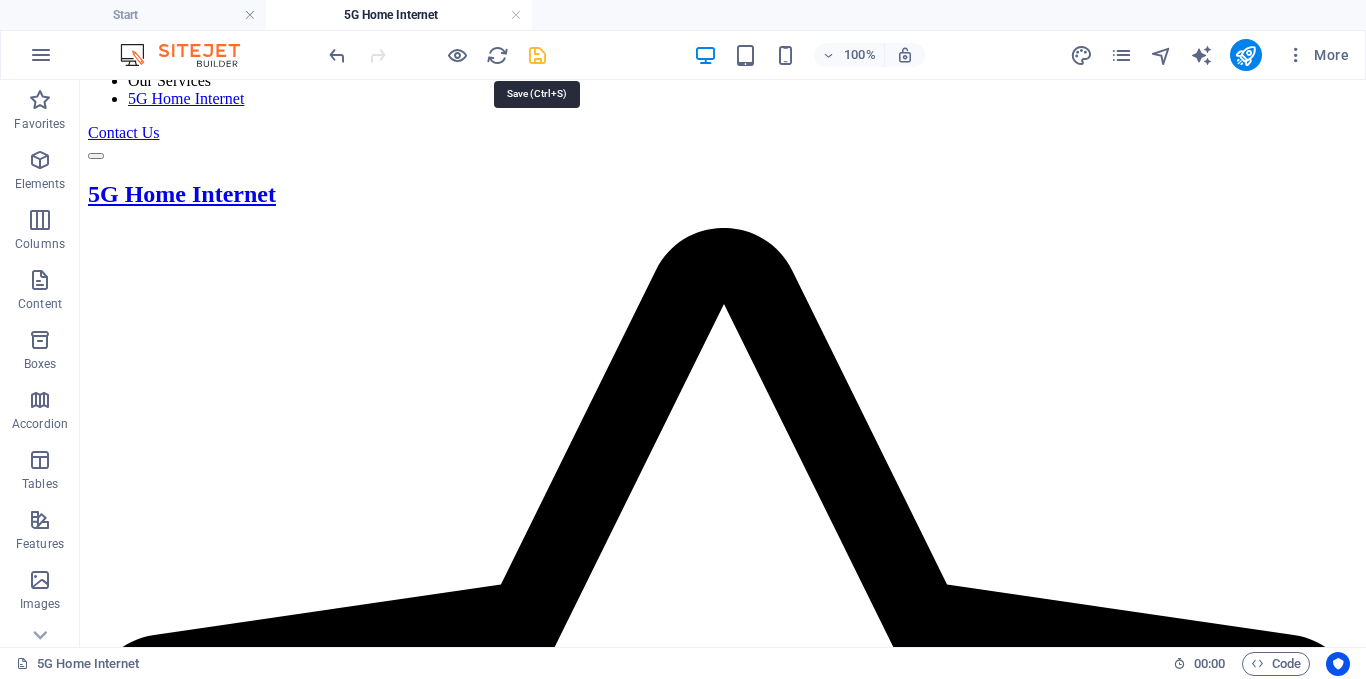 click at bounding box center (537, 55) 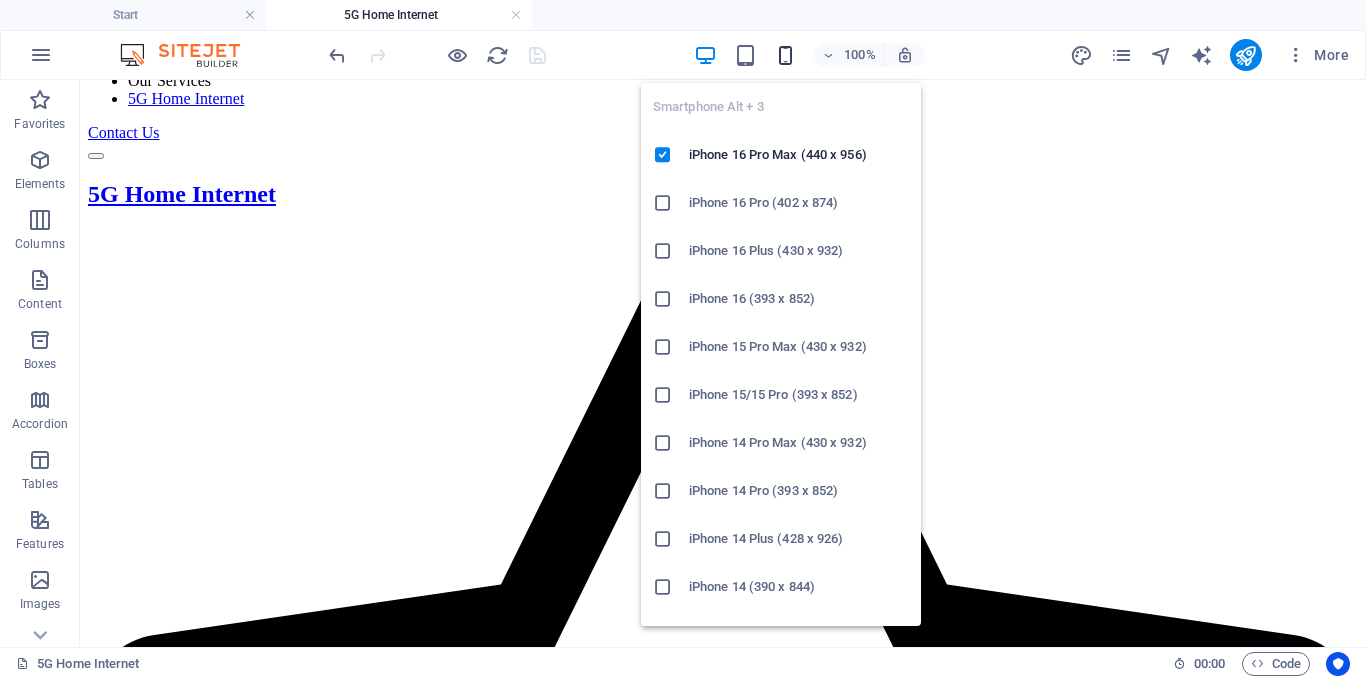 click at bounding box center (785, 55) 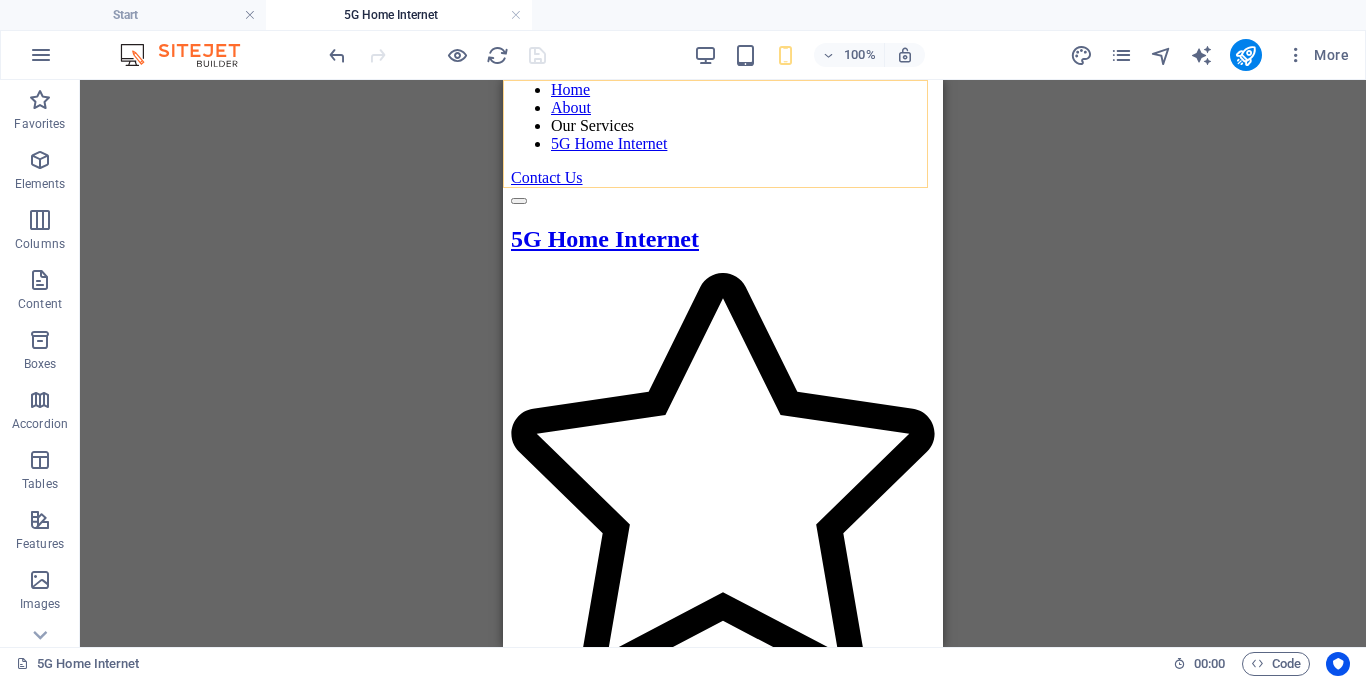 click at bounding box center [723, 196] 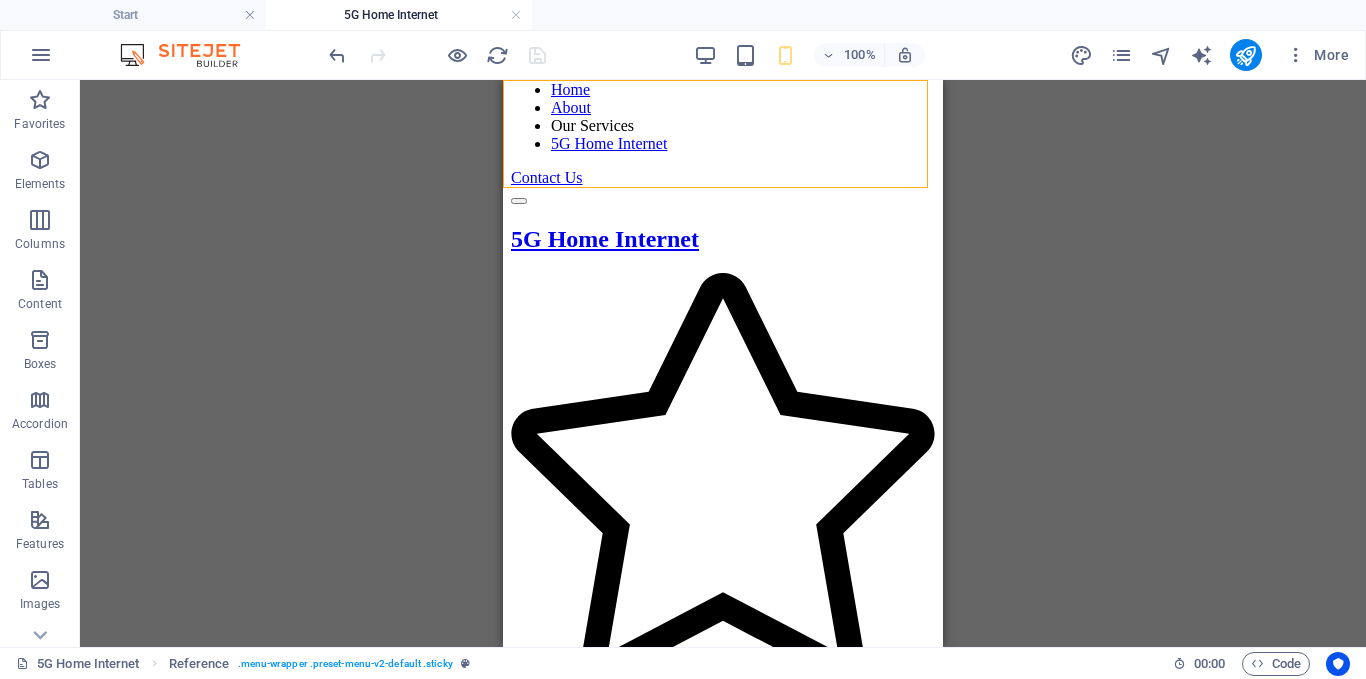 click on "Home About Our Services 5G Home Internet" at bounding box center [723, 117] 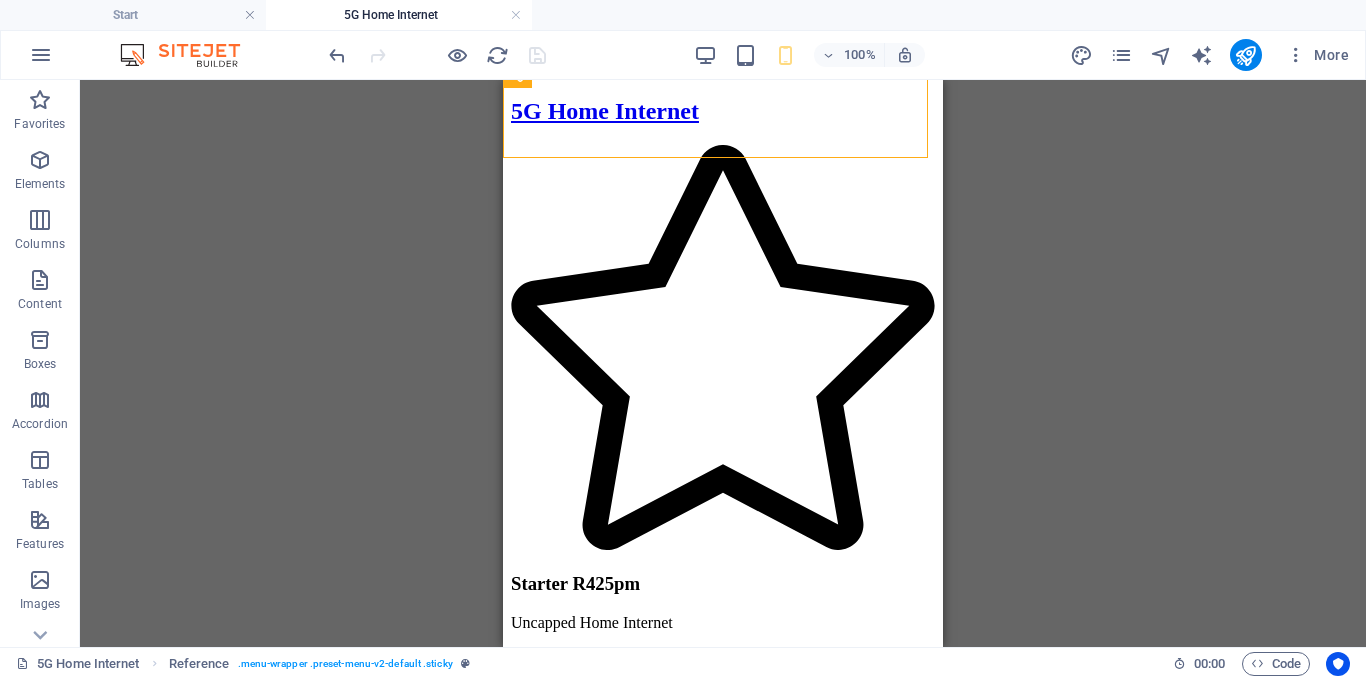 scroll, scrollTop: 0, scrollLeft: 0, axis: both 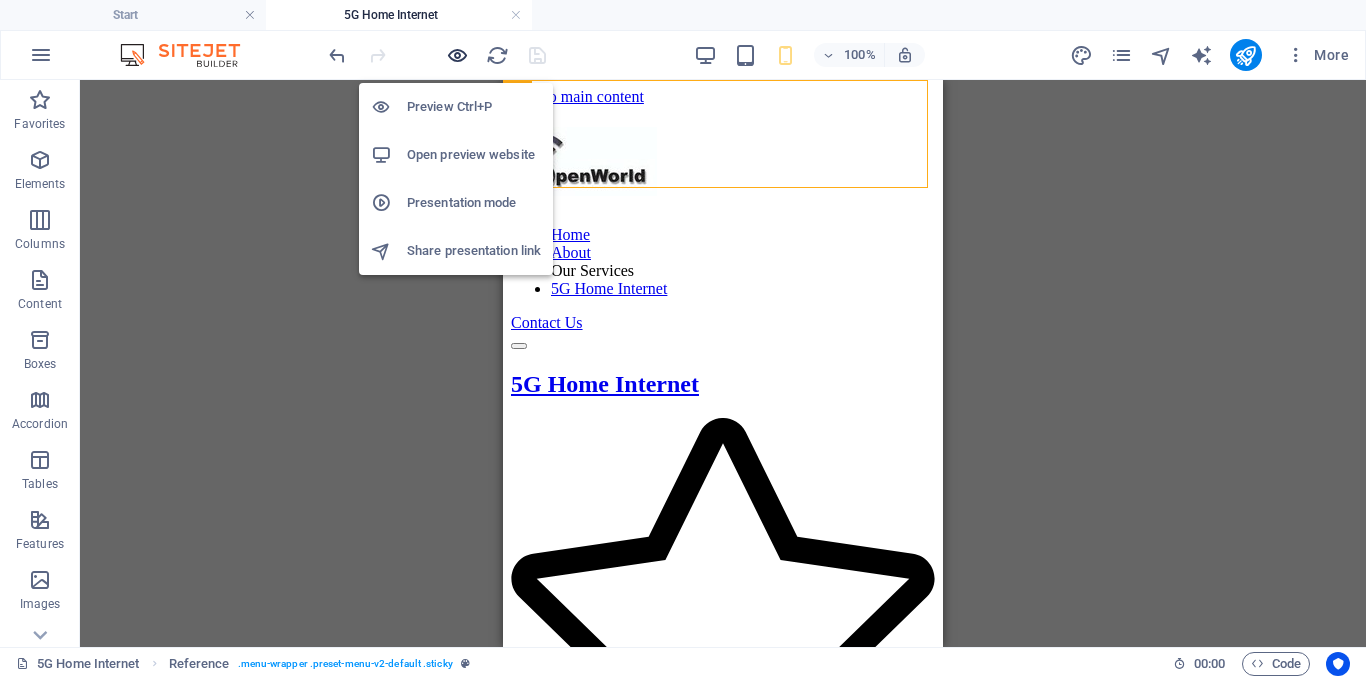 click at bounding box center (457, 55) 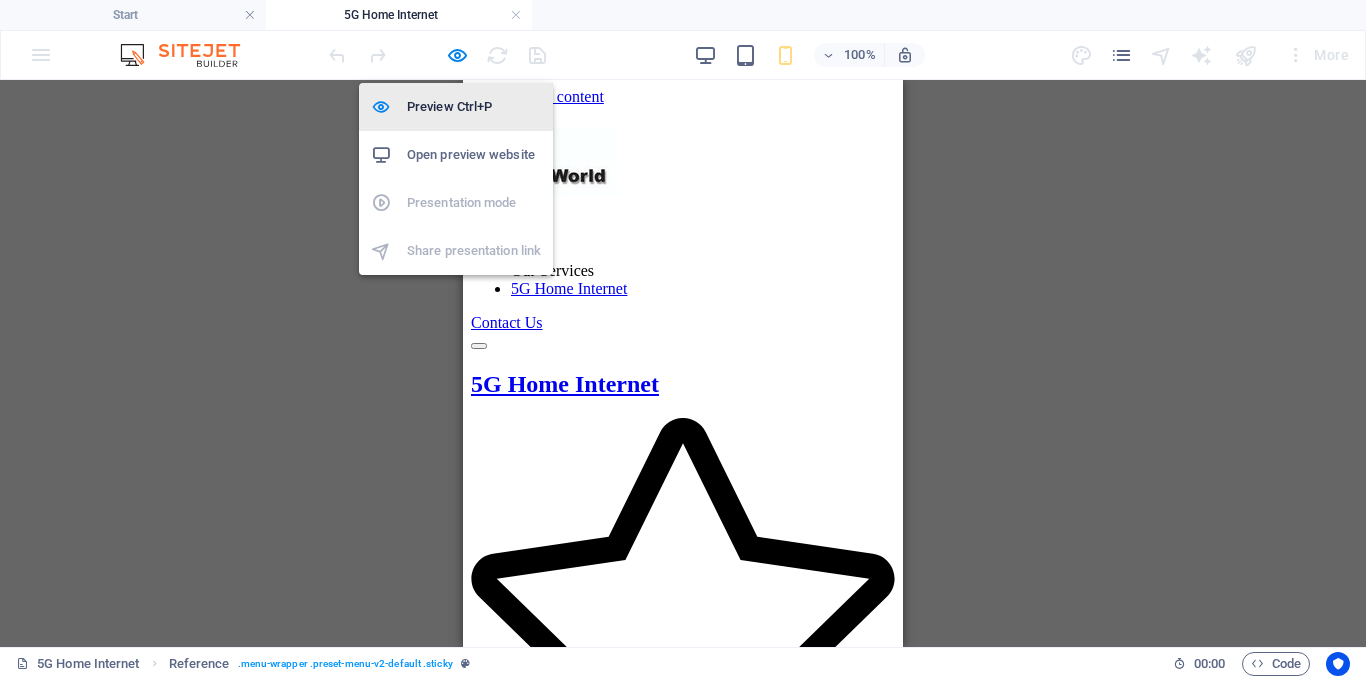 click on "Preview Ctrl+P" at bounding box center (474, 107) 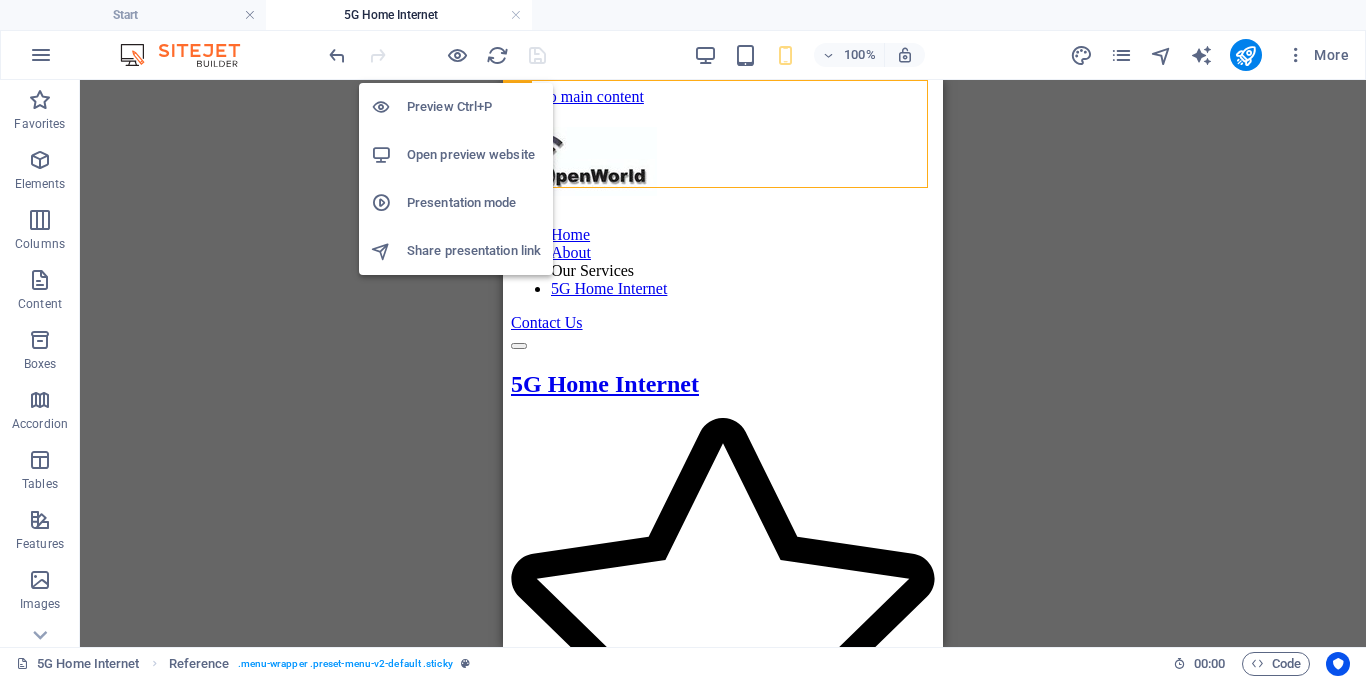 click on "Preview Ctrl+P" at bounding box center [474, 107] 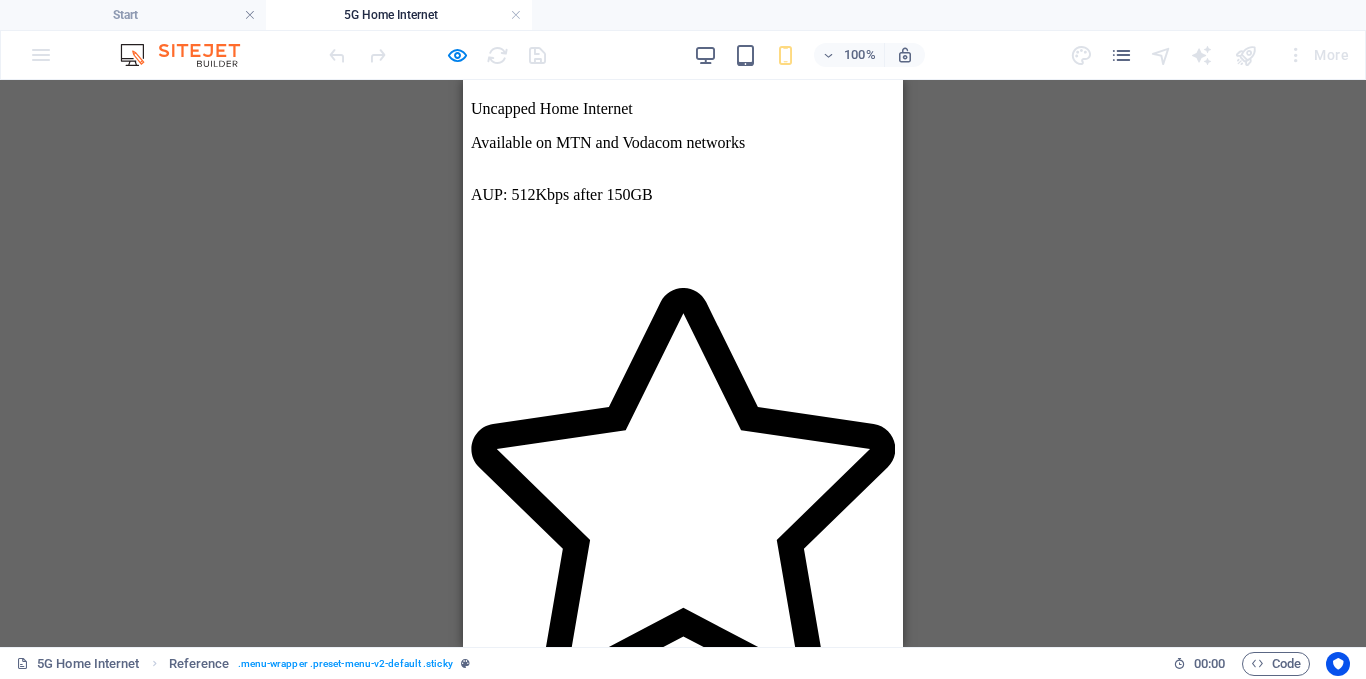 scroll, scrollTop: 1006, scrollLeft: 0, axis: vertical 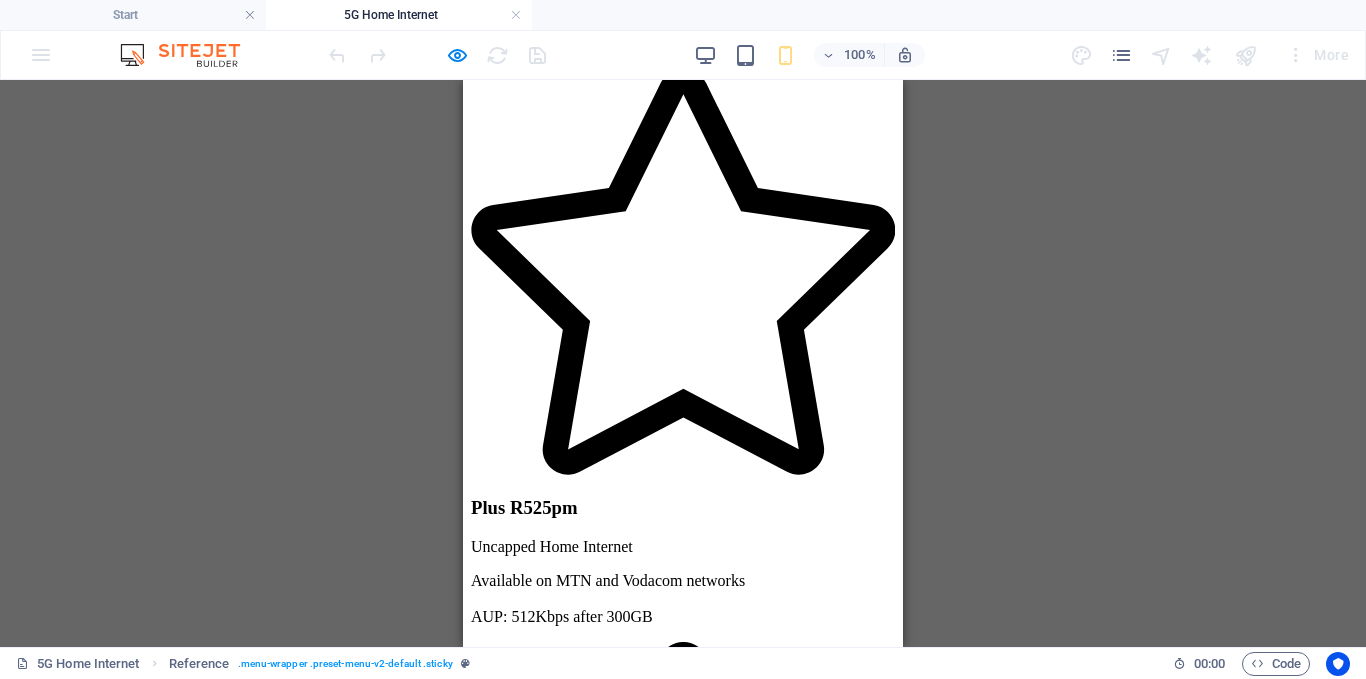 drag, startPoint x: 899, startPoint y: 154, endPoint x: 1400, endPoint y: 625, distance: 687.6351 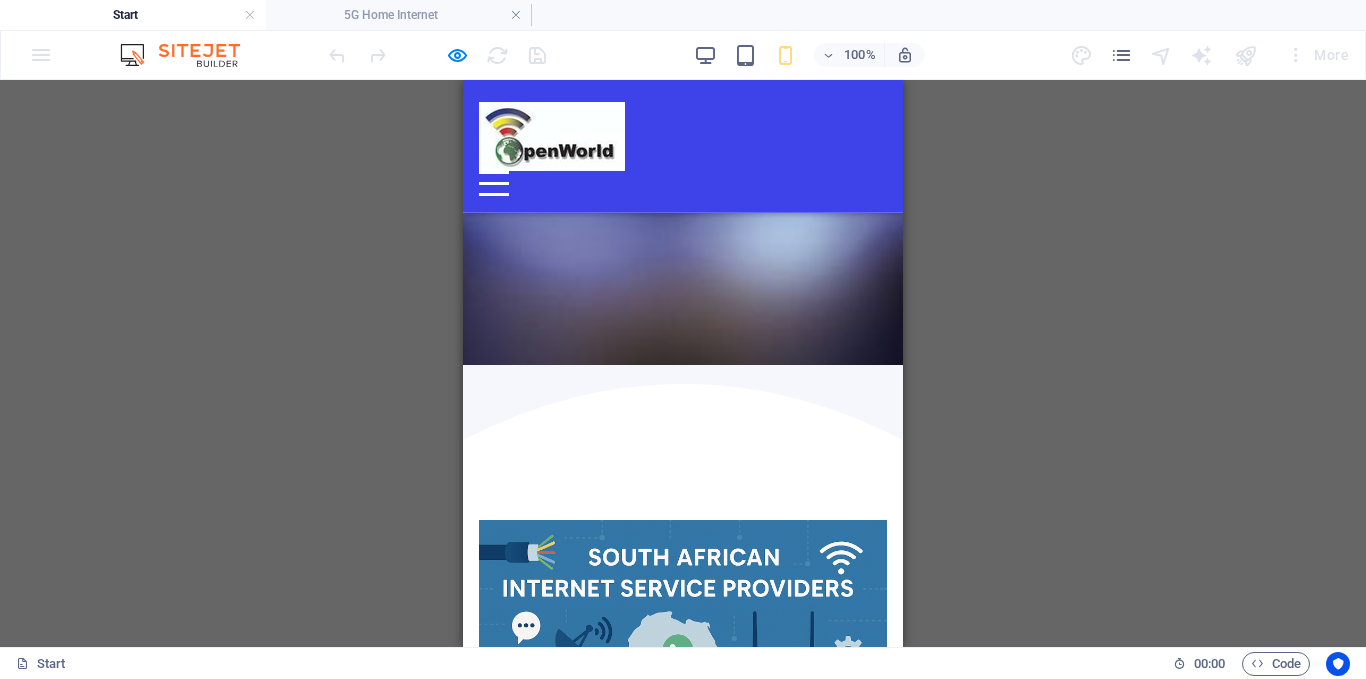 scroll, scrollTop: 4350, scrollLeft: 0, axis: vertical 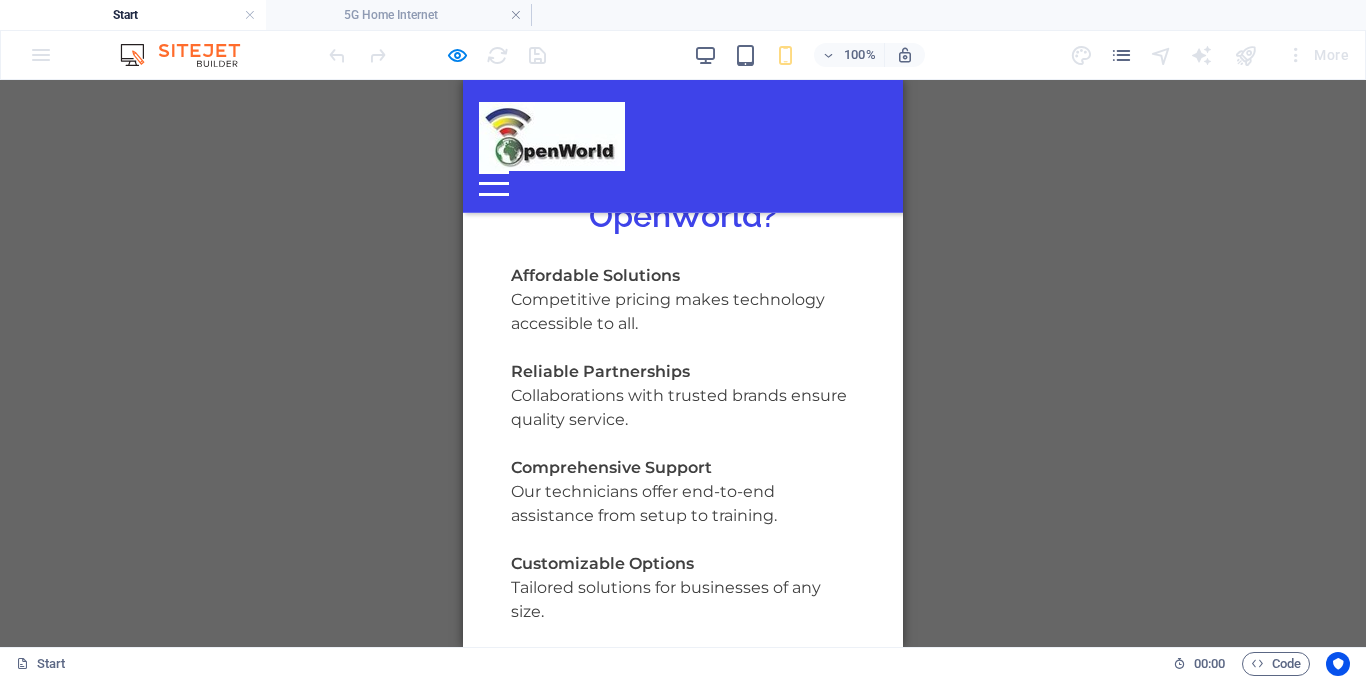click at bounding box center [494, 183] 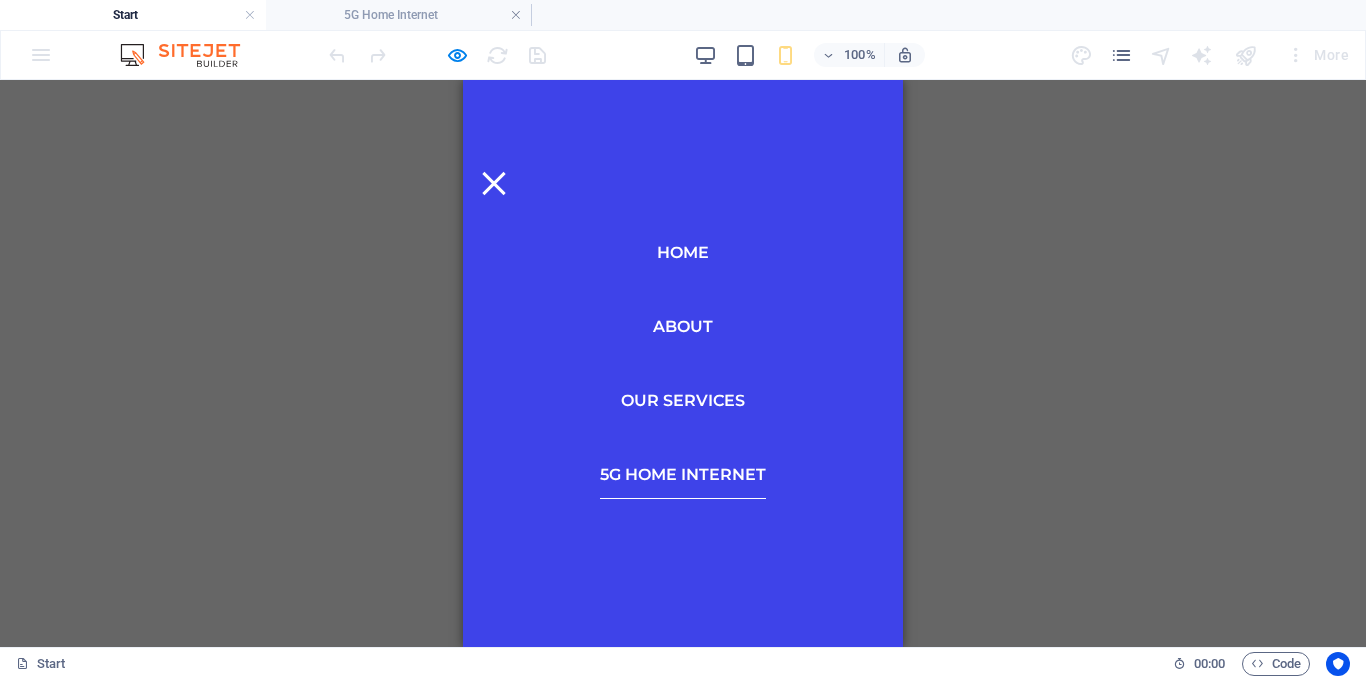 click on "5G Home Internet" at bounding box center [683, 475] 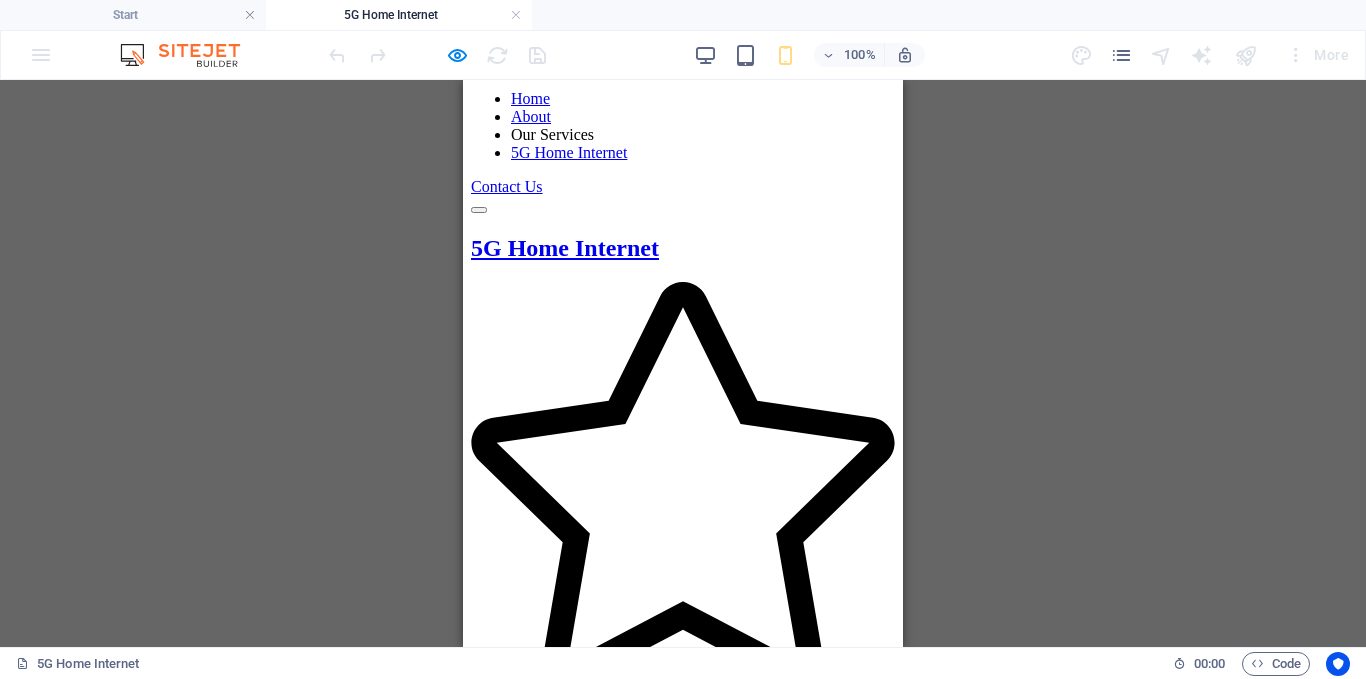 scroll, scrollTop: 0, scrollLeft: 0, axis: both 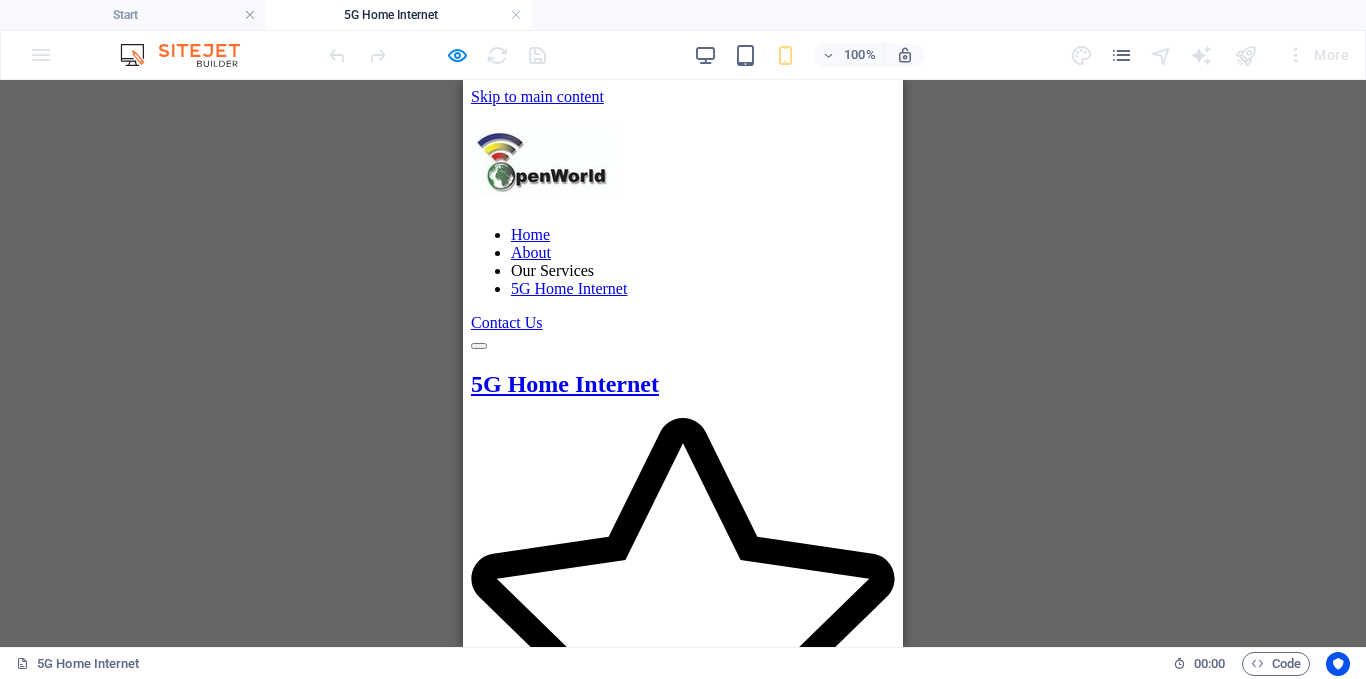click on "Home About Our Services 5G Home Internet Contact Us" at bounding box center [683, 238] 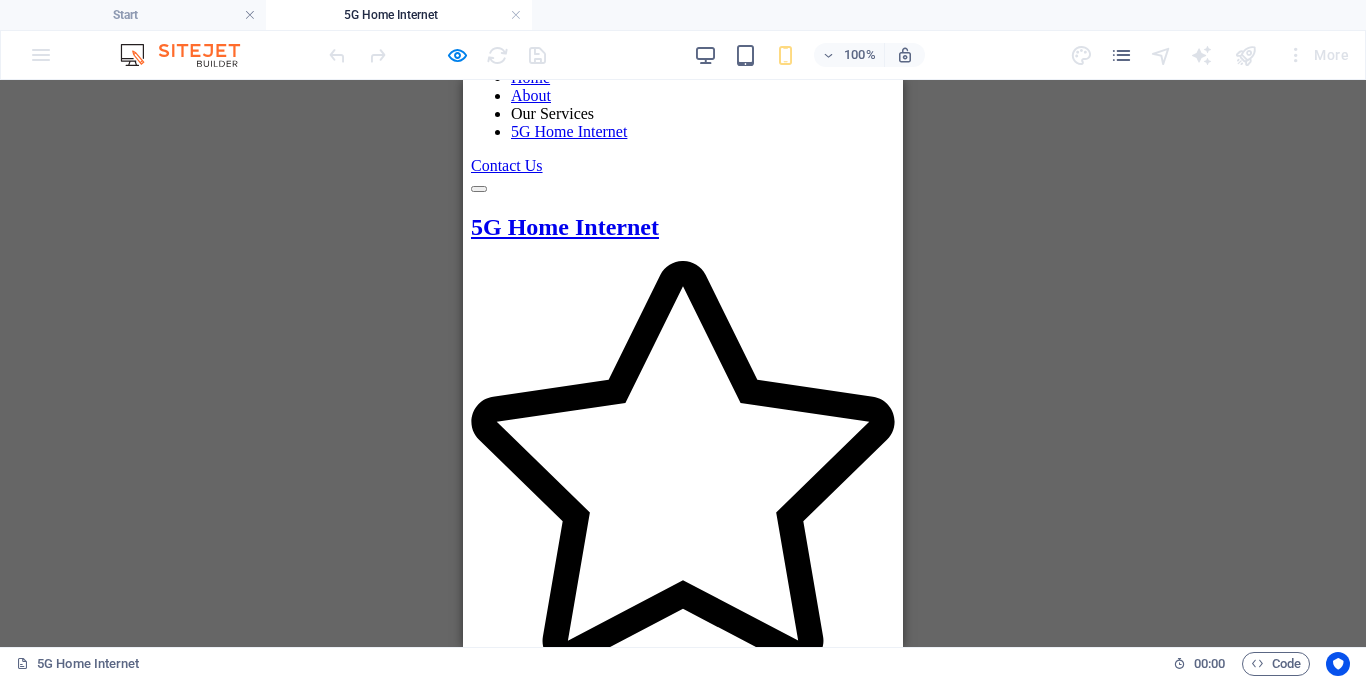 scroll, scrollTop: 160, scrollLeft: 0, axis: vertical 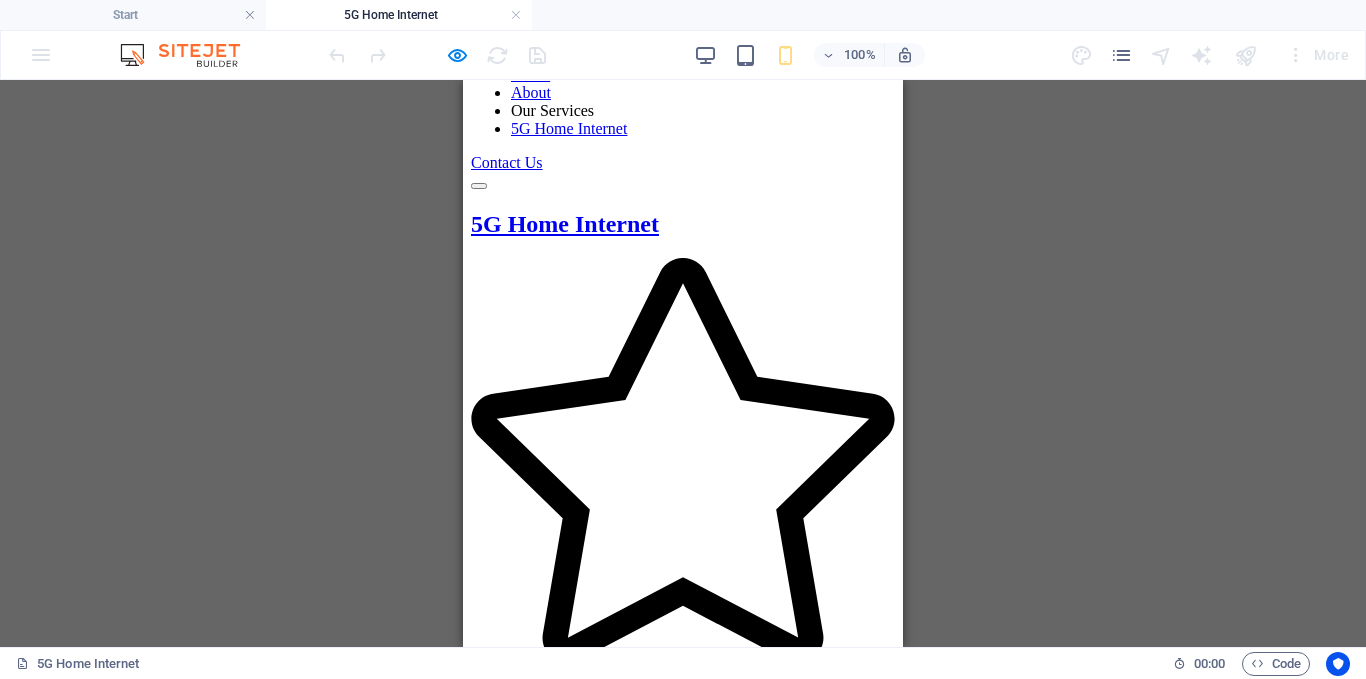 click on "Home About Our Services 5G Home Internet Contact Us" at bounding box center [683, 78] 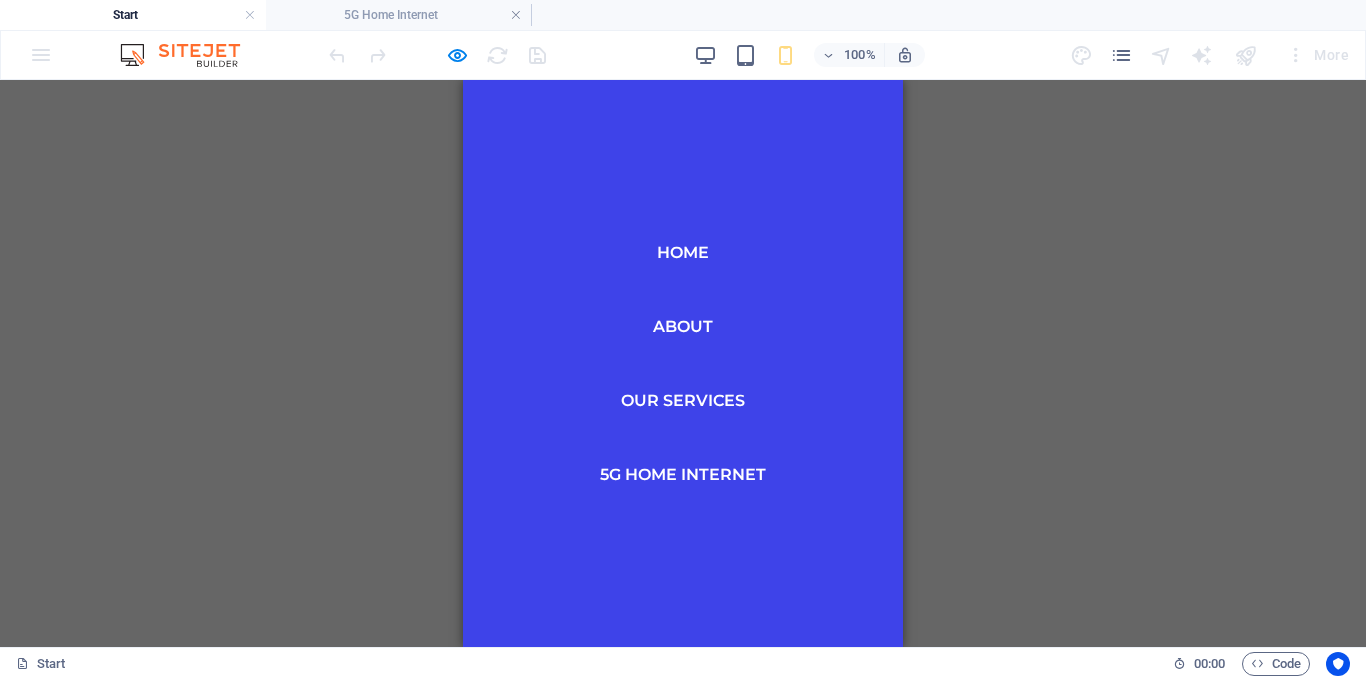 scroll, scrollTop: 4350, scrollLeft: 0, axis: vertical 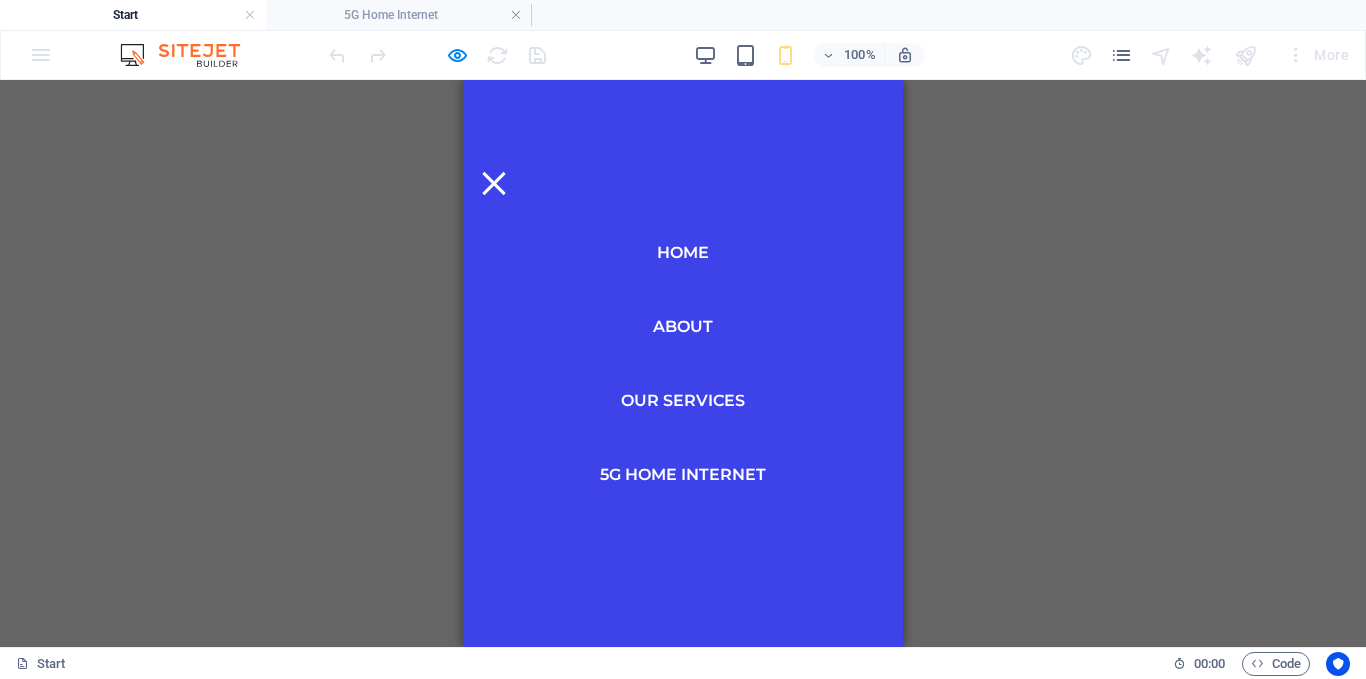 click at bounding box center (494, 183) 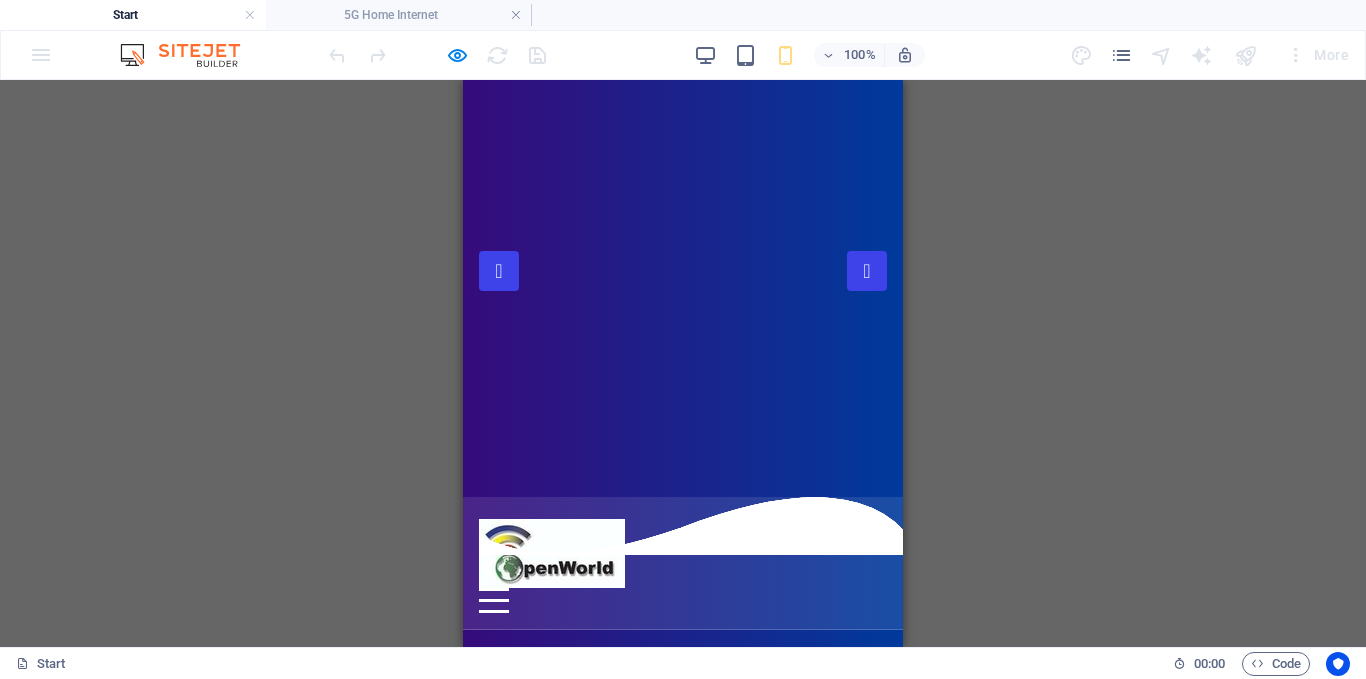 scroll, scrollTop: 0, scrollLeft: 0, axis: both 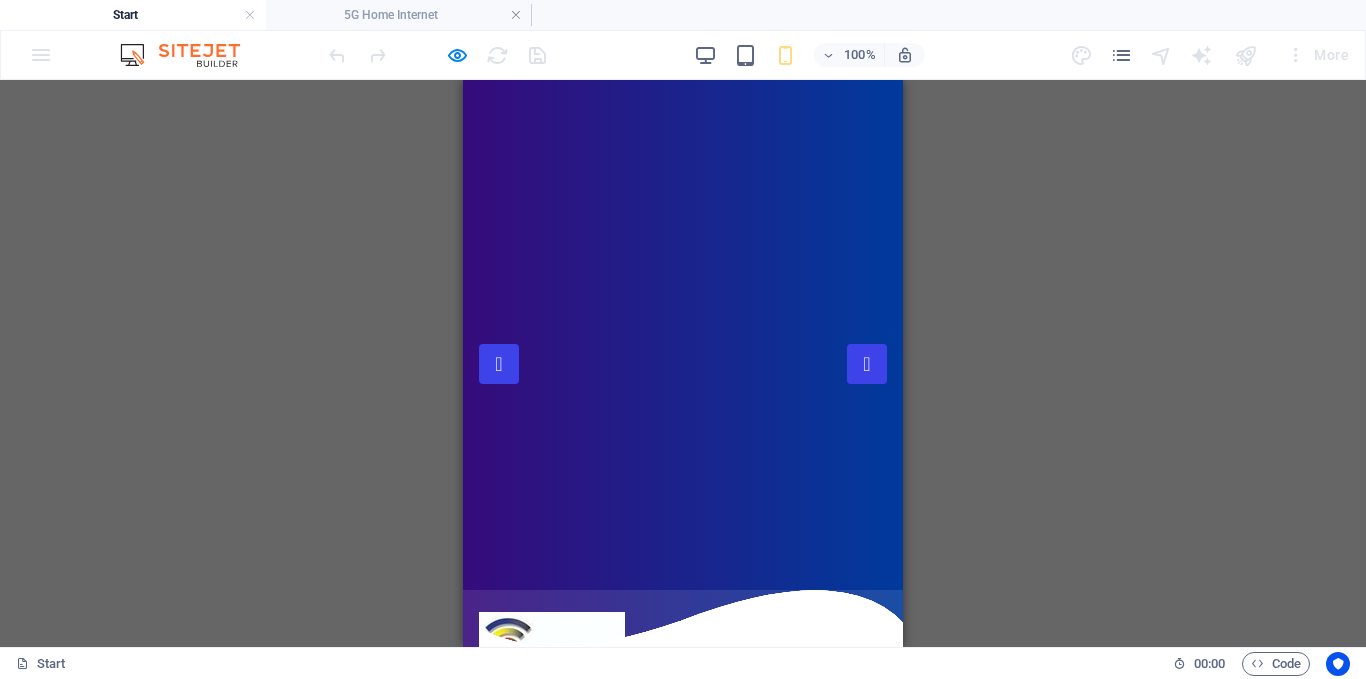 click at bounding box center [494, 682] 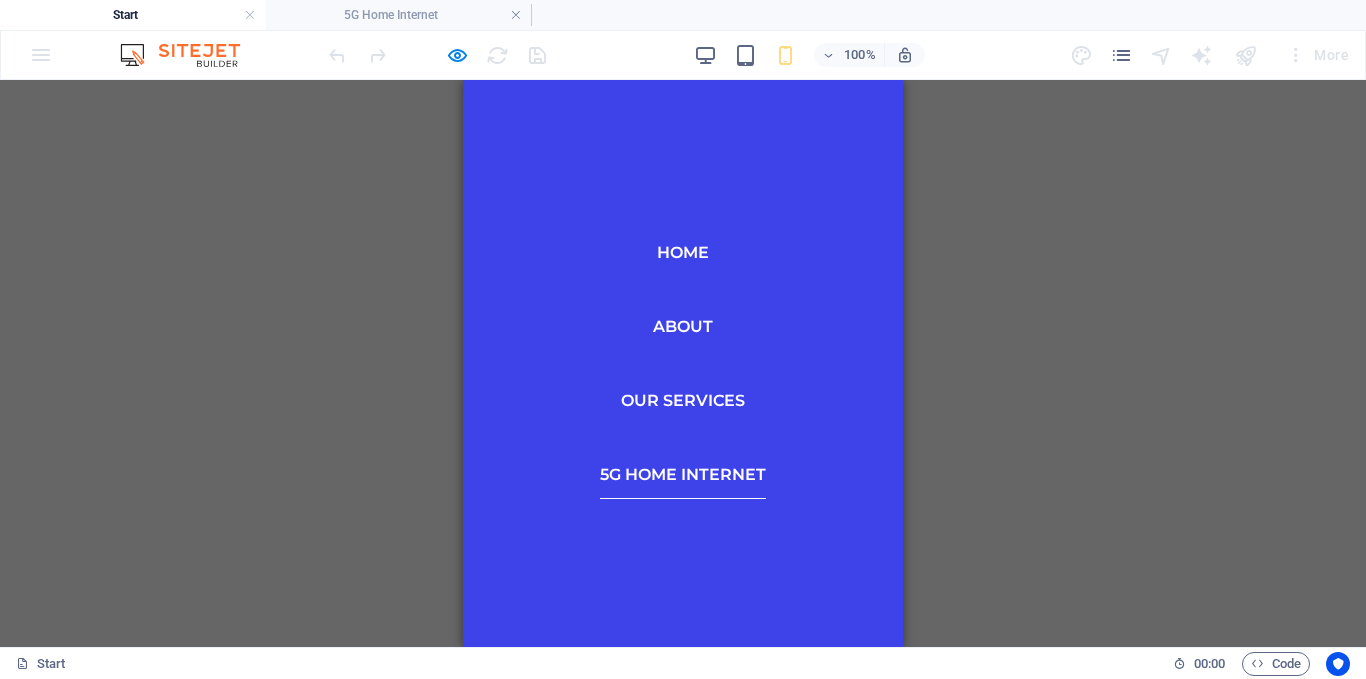 click on "5G Home Internet" at bounding box center (683, 475) 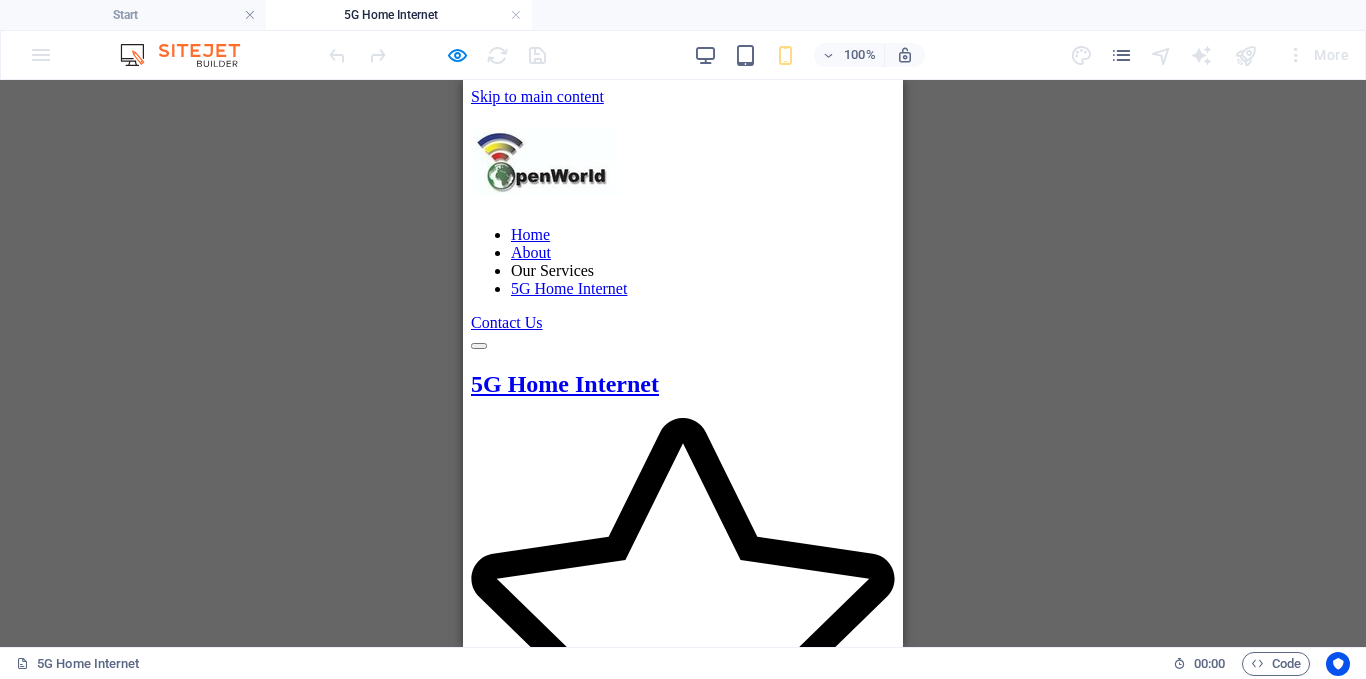 scroll, scrollTop: 160, scrollLeft: 0, axis: vertical 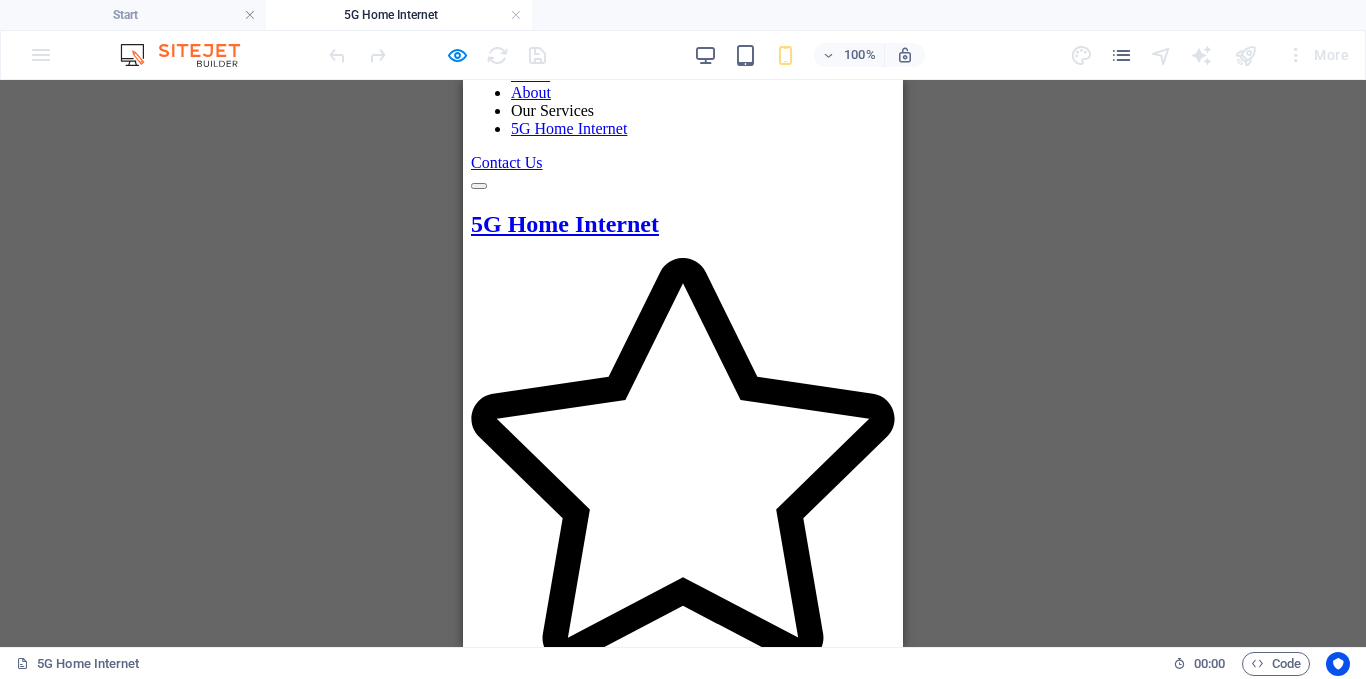 click at bounding box center [683, 181] 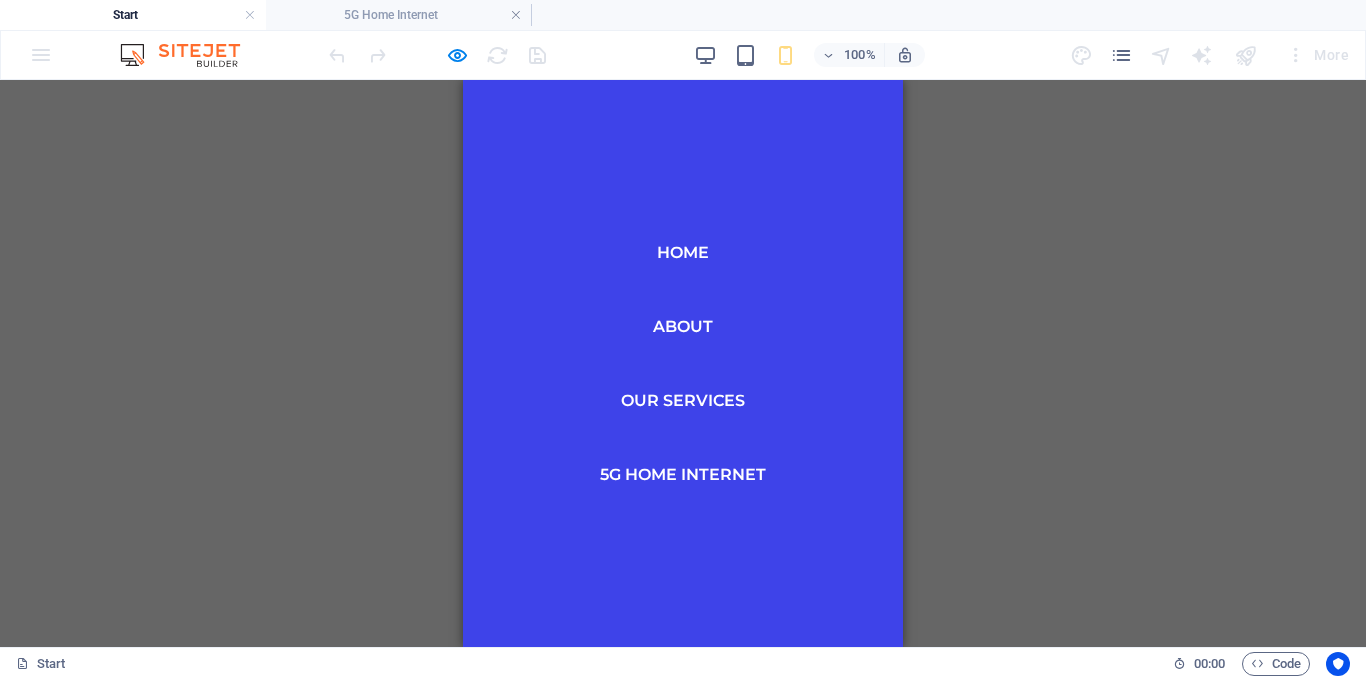 scroll, scrollTop: 0, scrollLeft: 0, axis: both 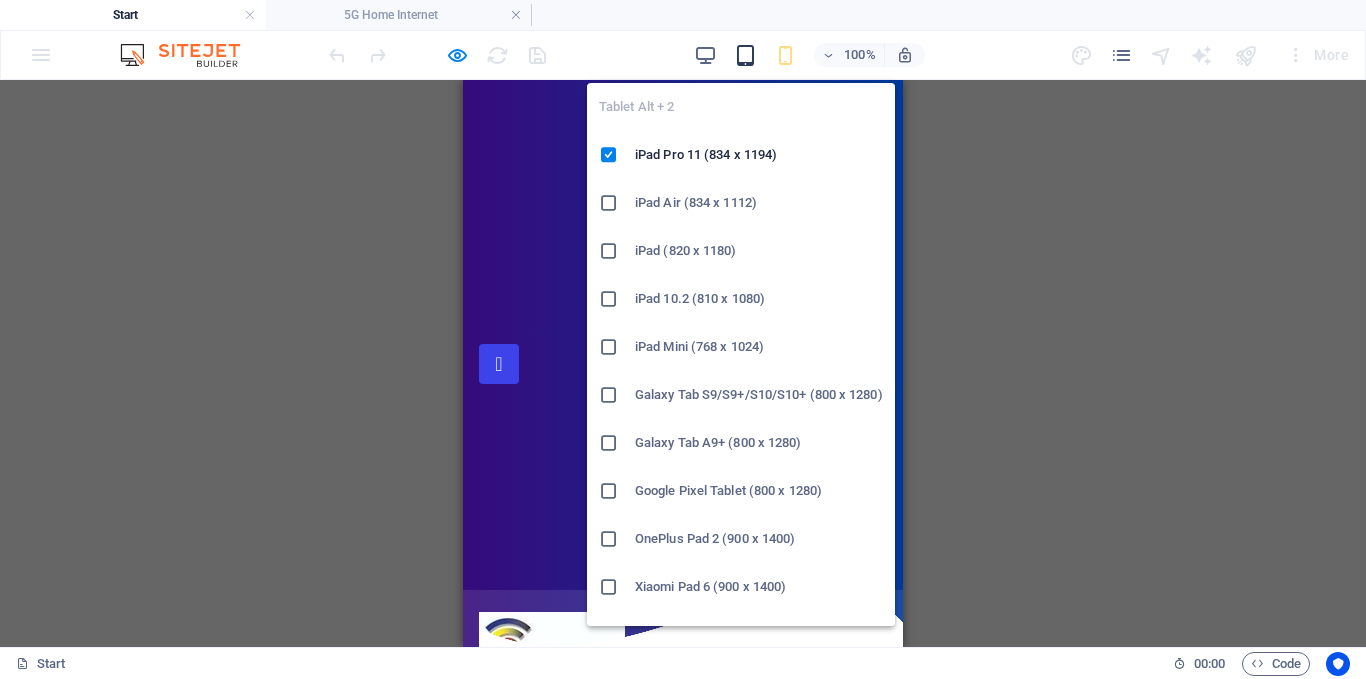 click at bounding box center (745, 55) 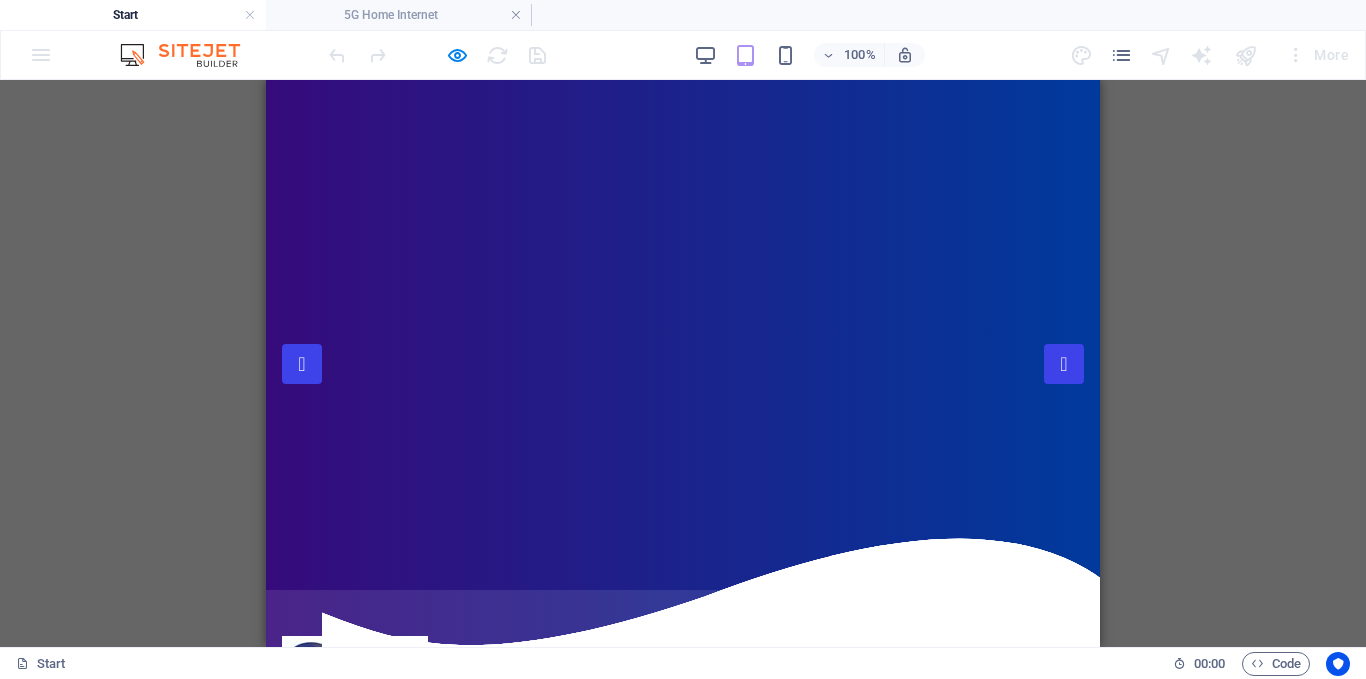 click at bounding box center [297, 733] 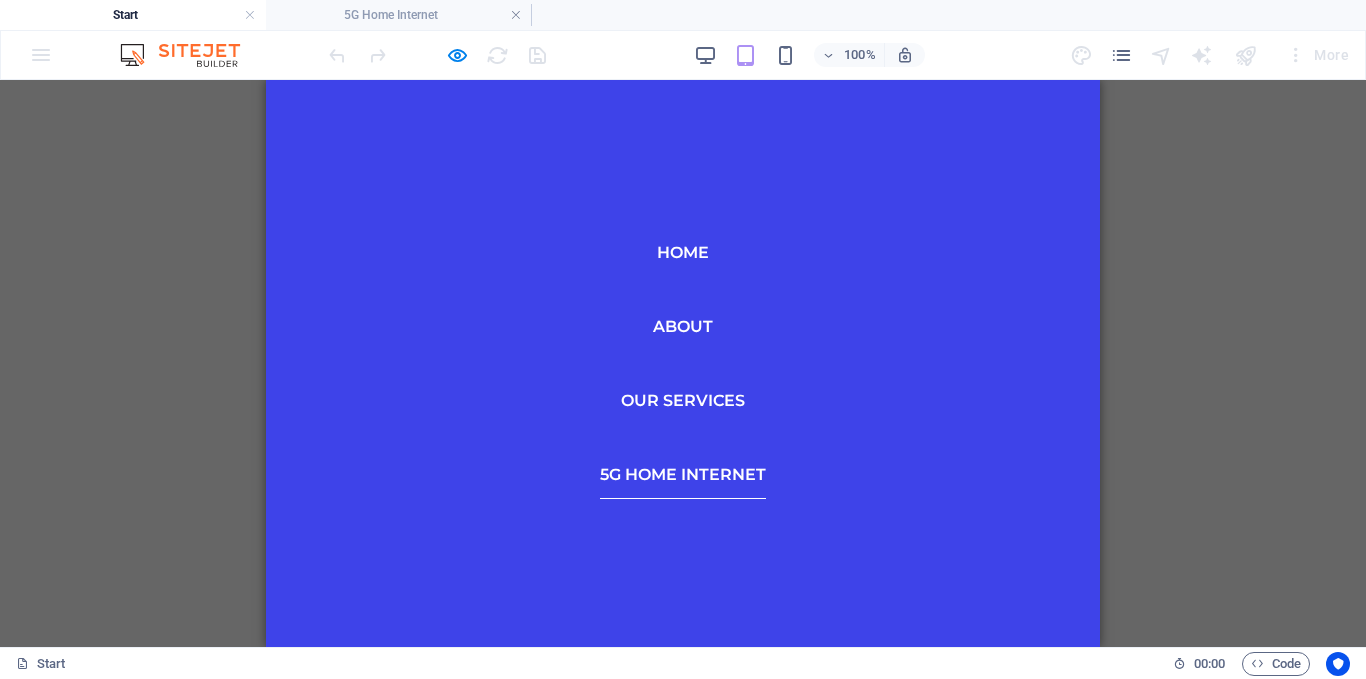 click on "5G Home Internet" at bounding box center (683, 475) 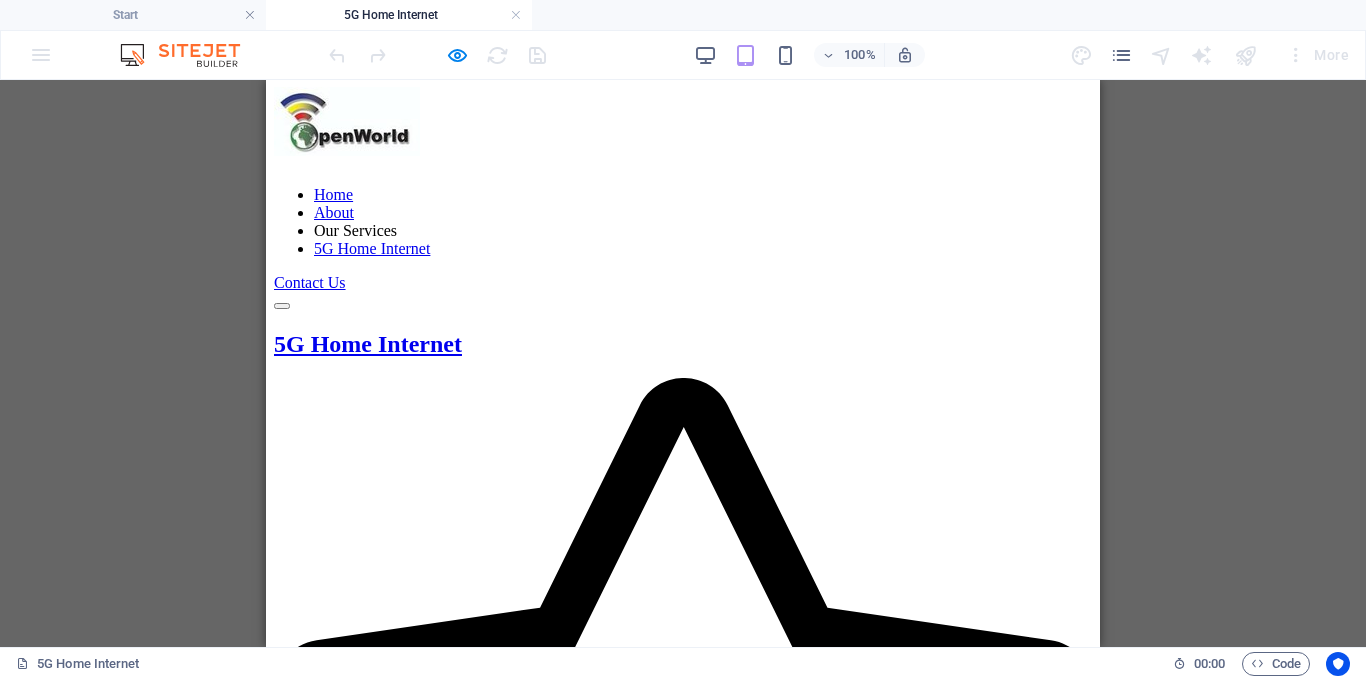 scroll, scrollTop: 0, scrollLeft: 0, axis: both 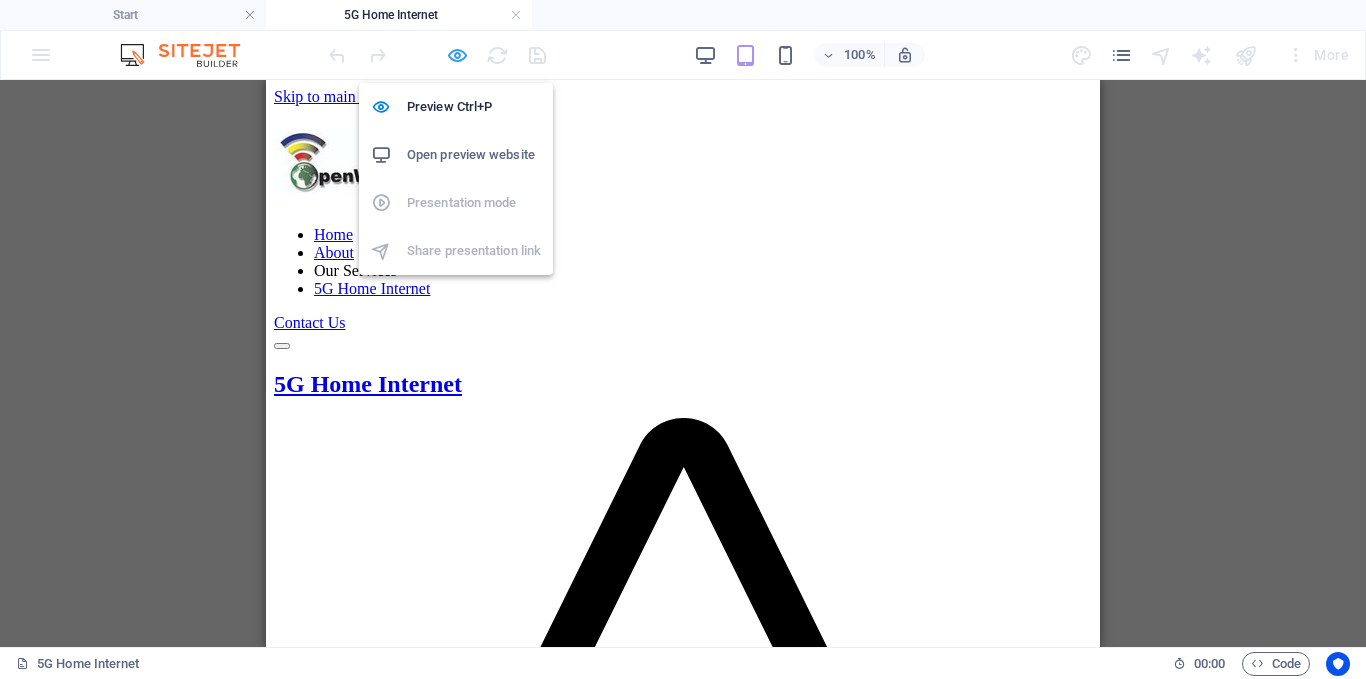 click at bounding box center (457, 55) 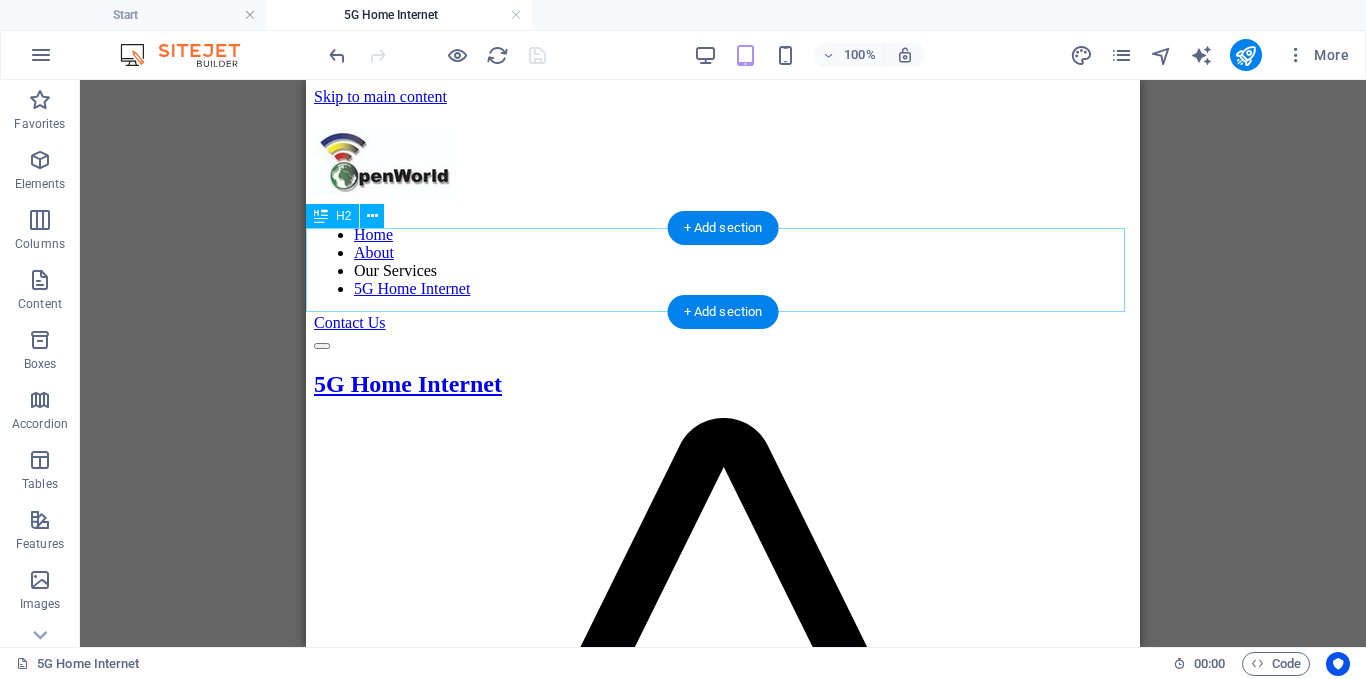 click on "5G Home Internet" at bounding box center [723, 384] 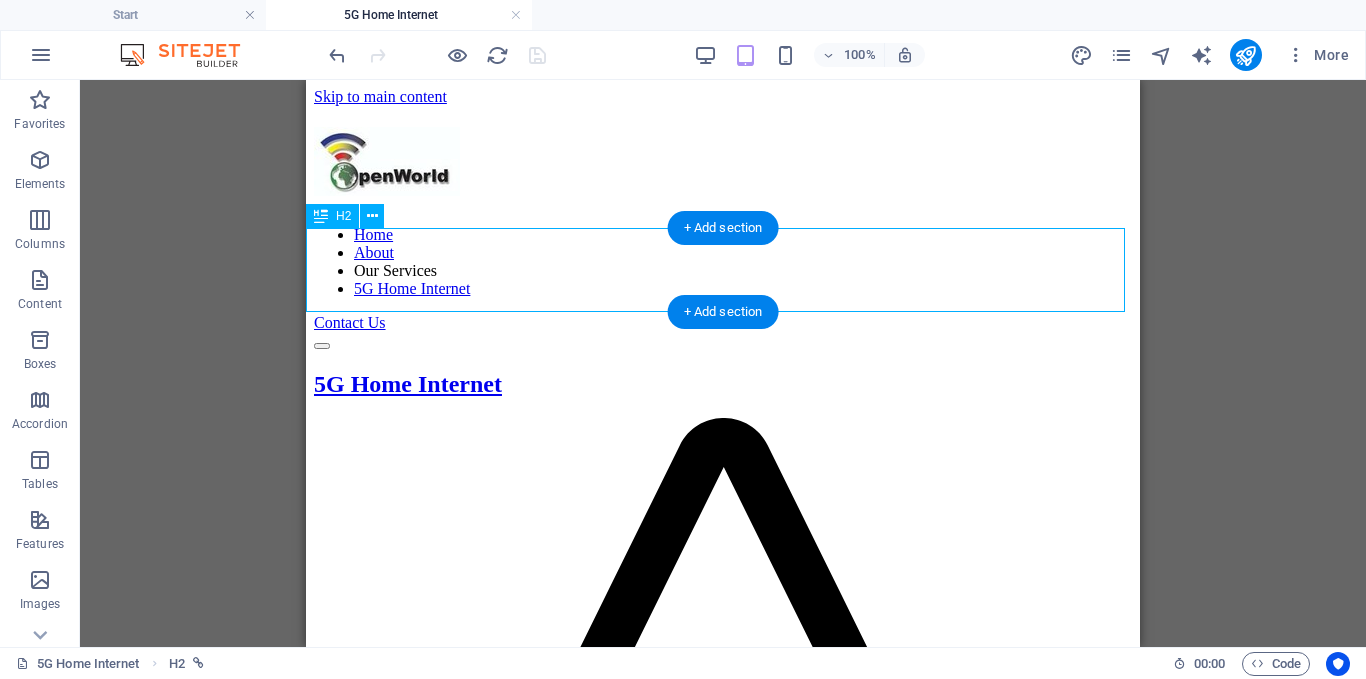 drag, startPoint x: 774, startPoint y: 276, endPoint x: 643, endPoint y: 268, distance: 131.24405 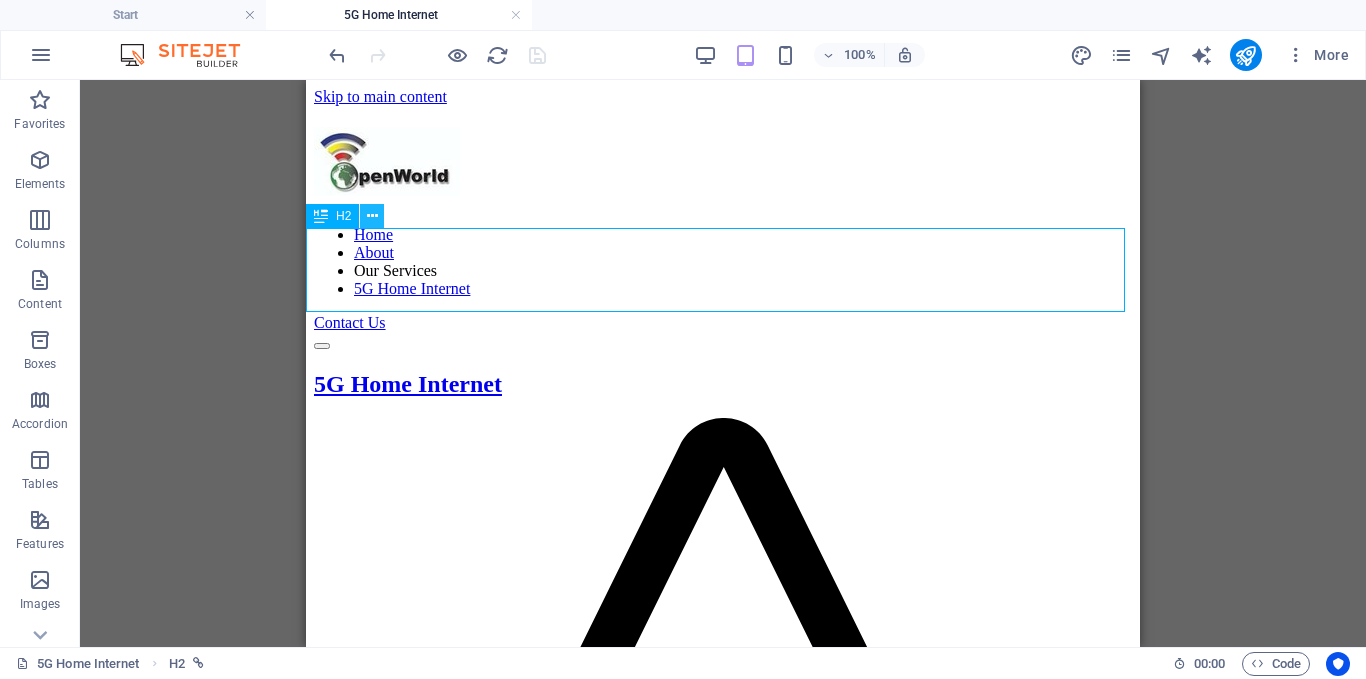 click at bounding box center [372, 216] 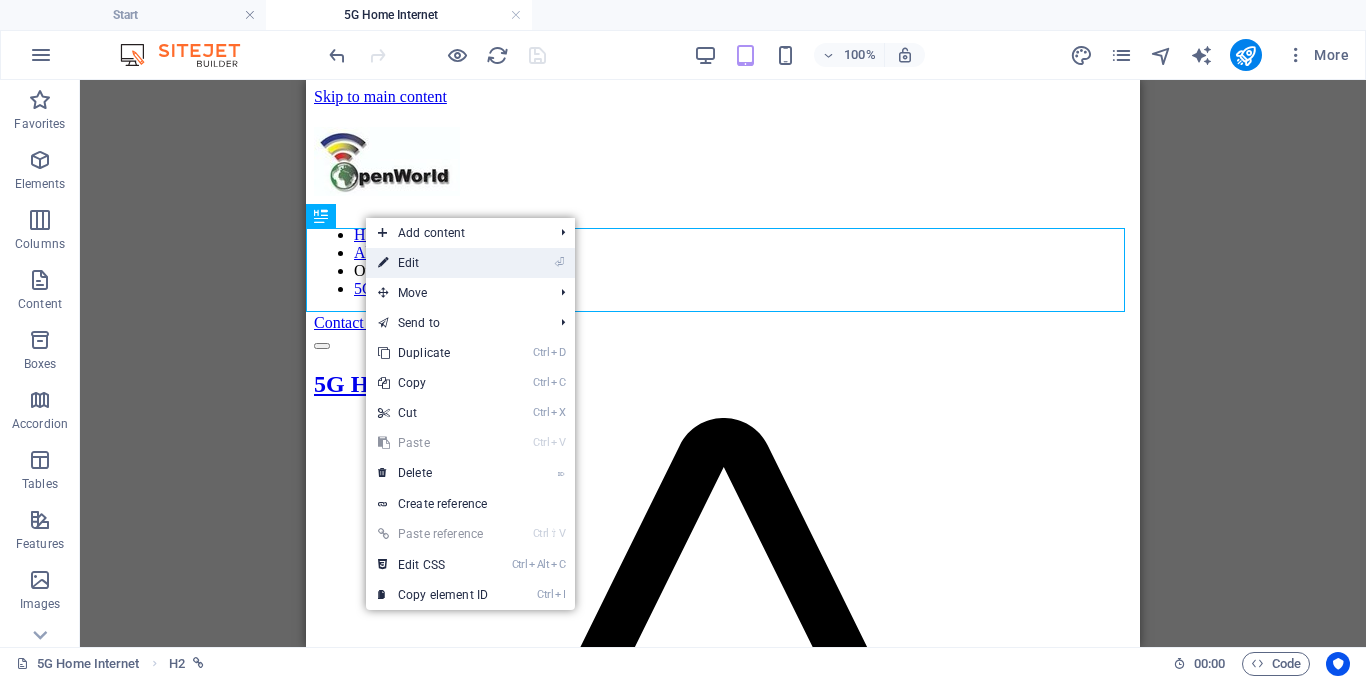 click on "⏎  Edit" at bounding box center [433, 263] 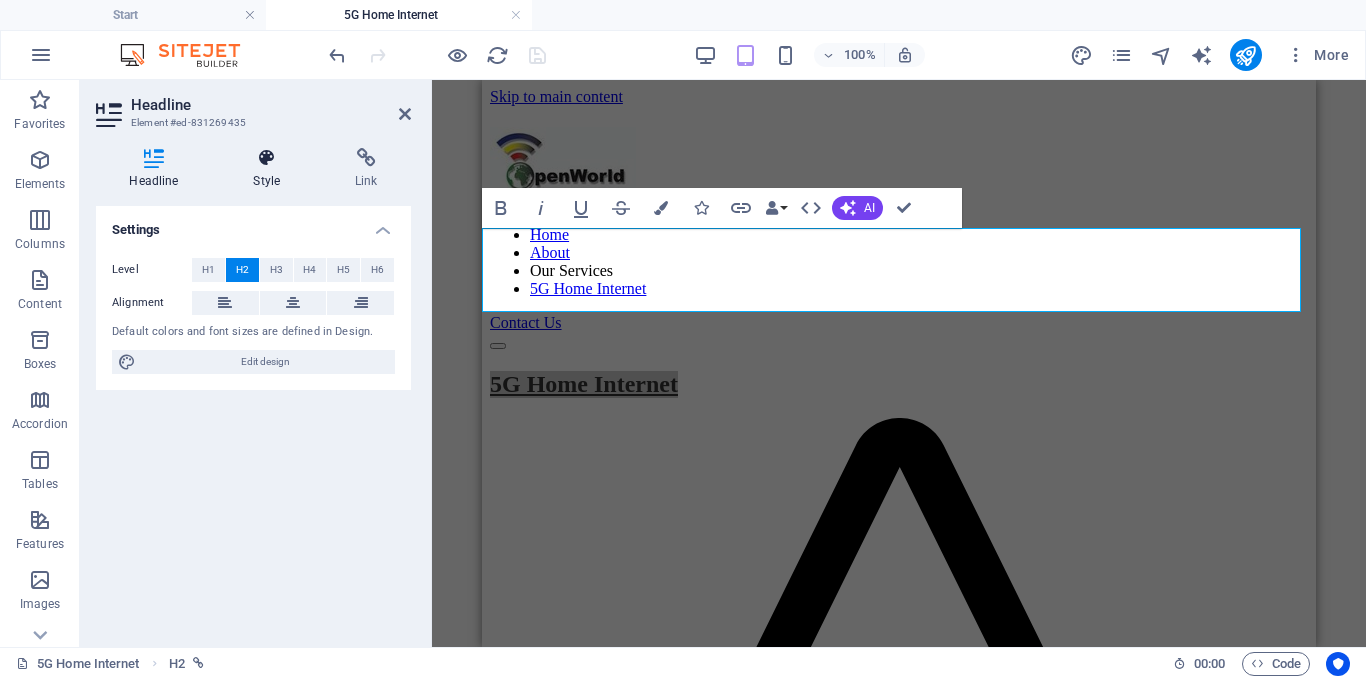 click on "Style" at bounding box center (271, 169) 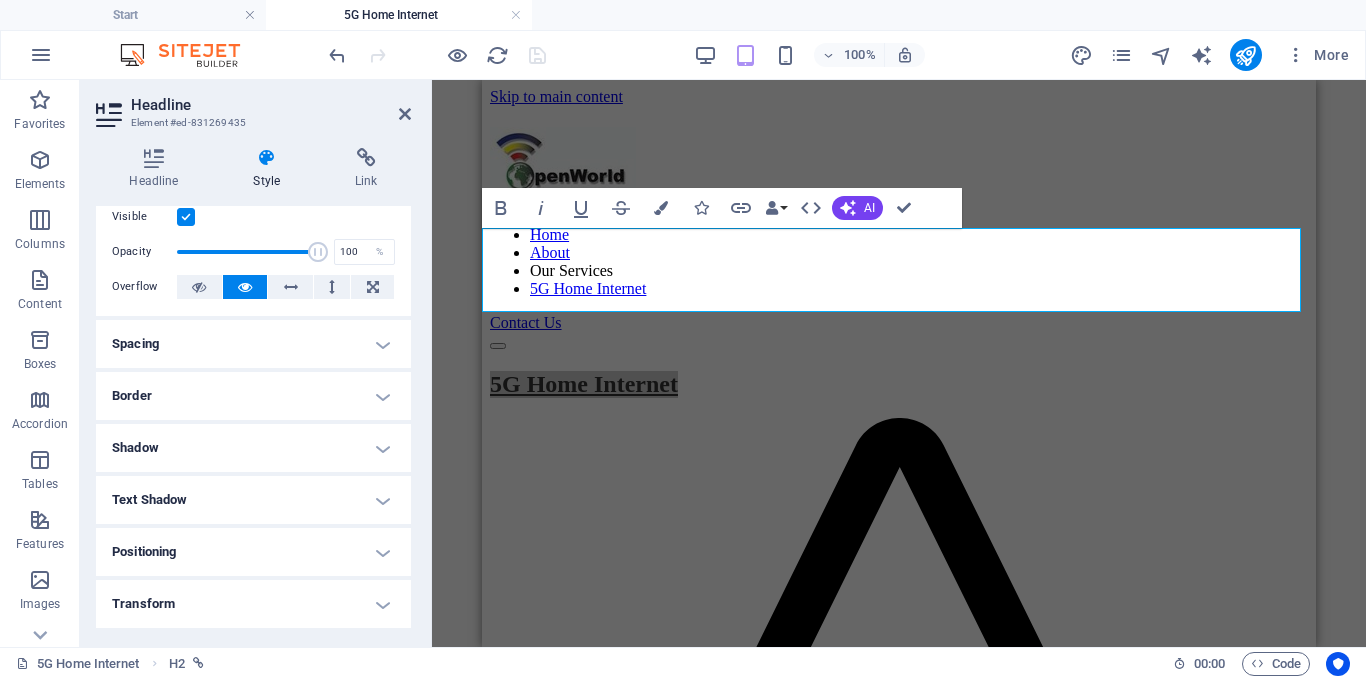 scroll, scrollTop: 0, scrollLeft: 0, axis: both 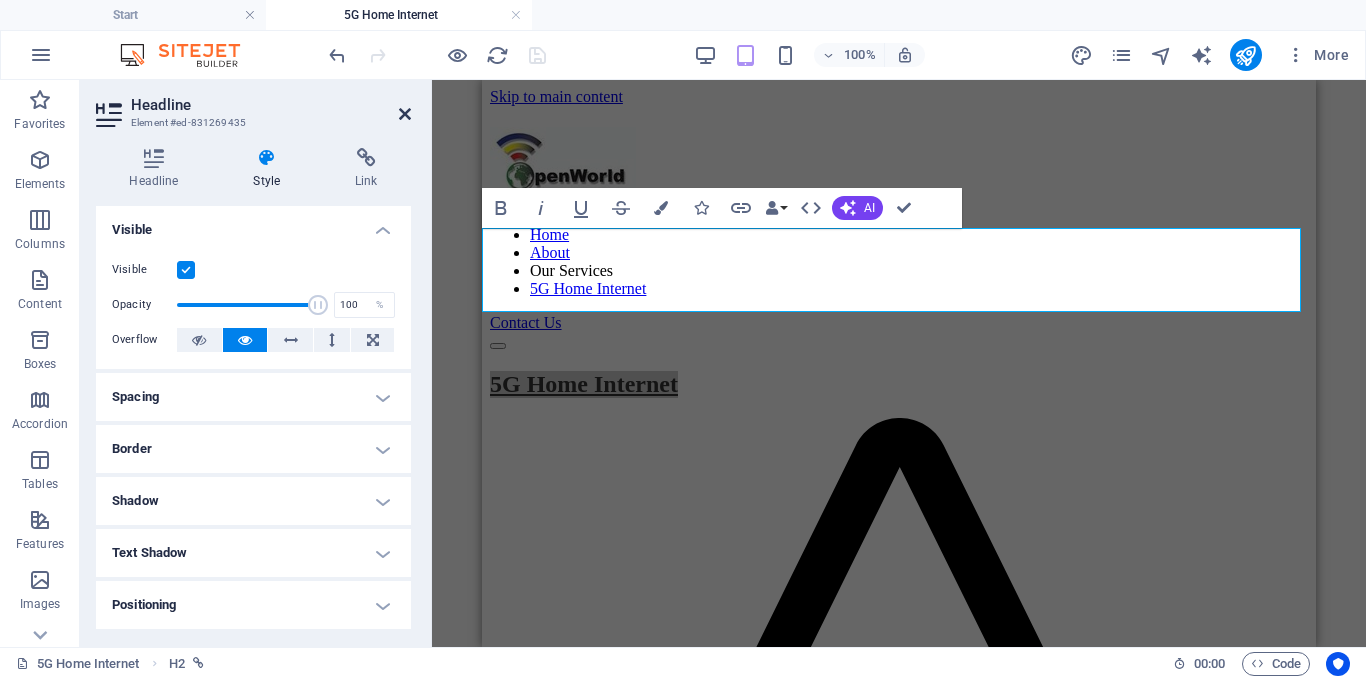 click at bounding box center (405, 114) 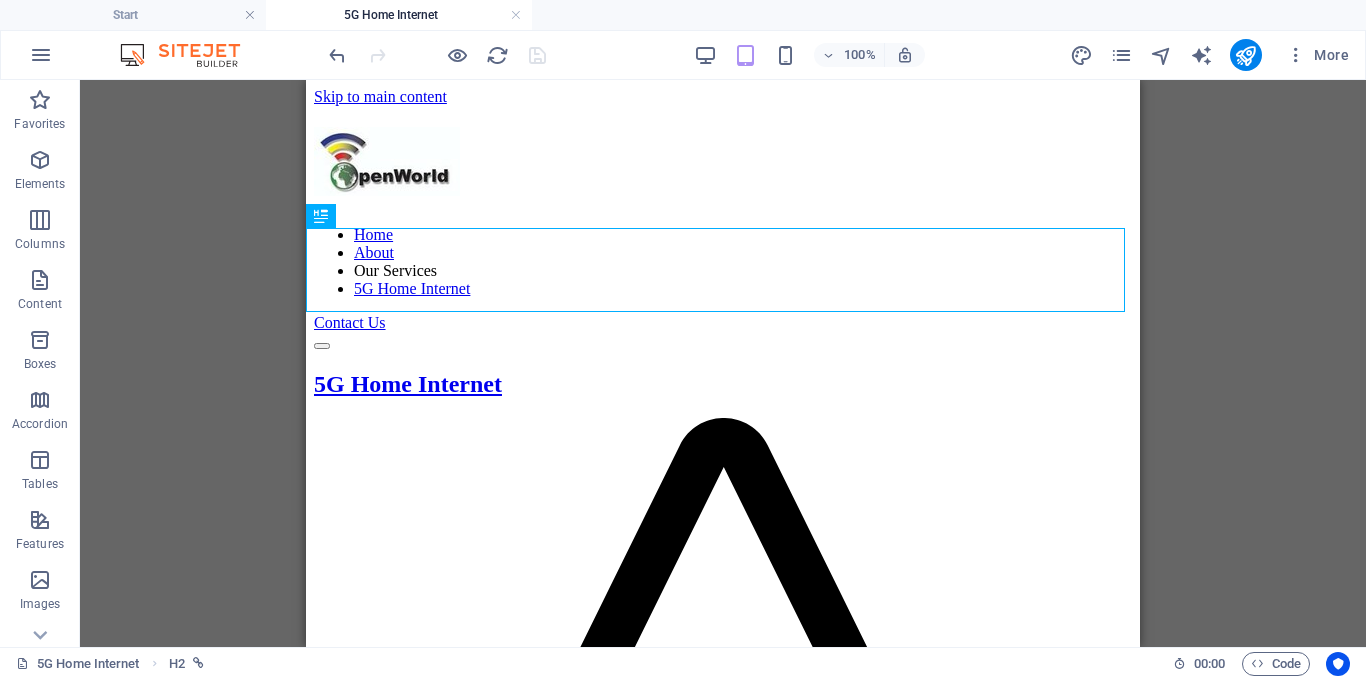 click on "H2   Reference   Container   Grid   Container   Text   Container   Container   Container   H3   Container   Container" at bounding box center [723, 363] 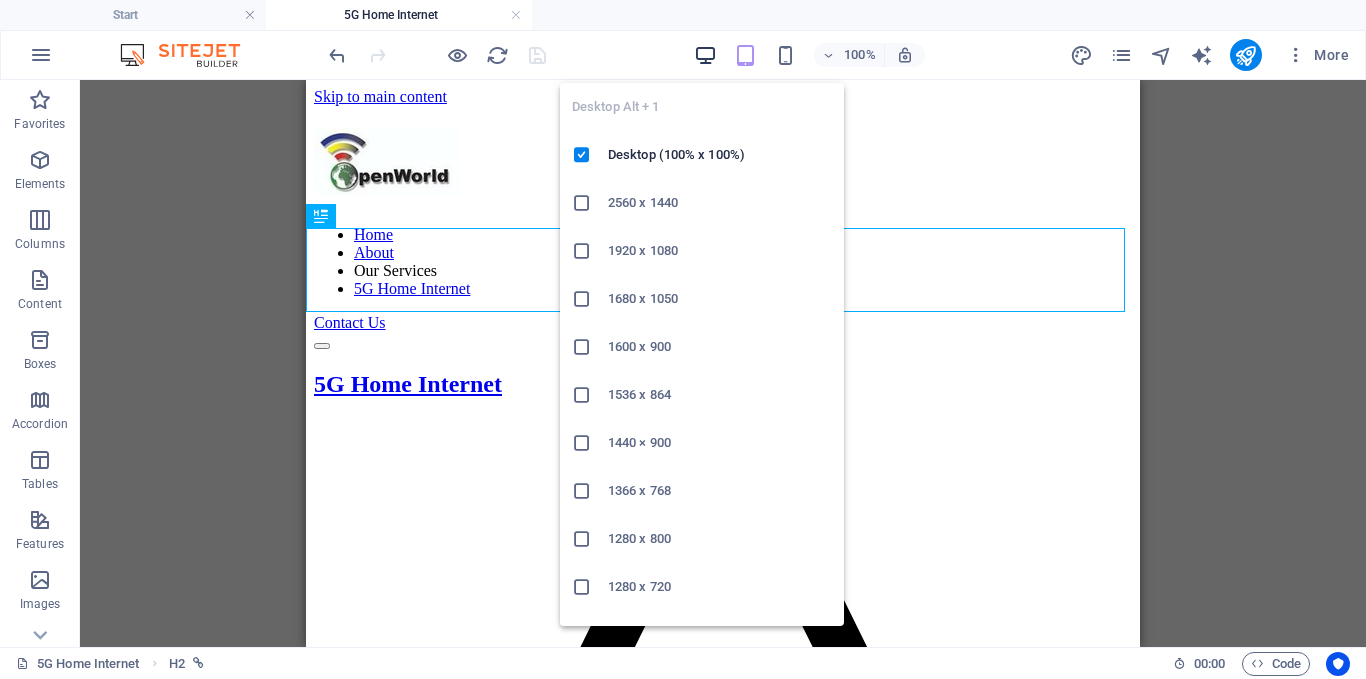 click at bounding box center [705, 55] 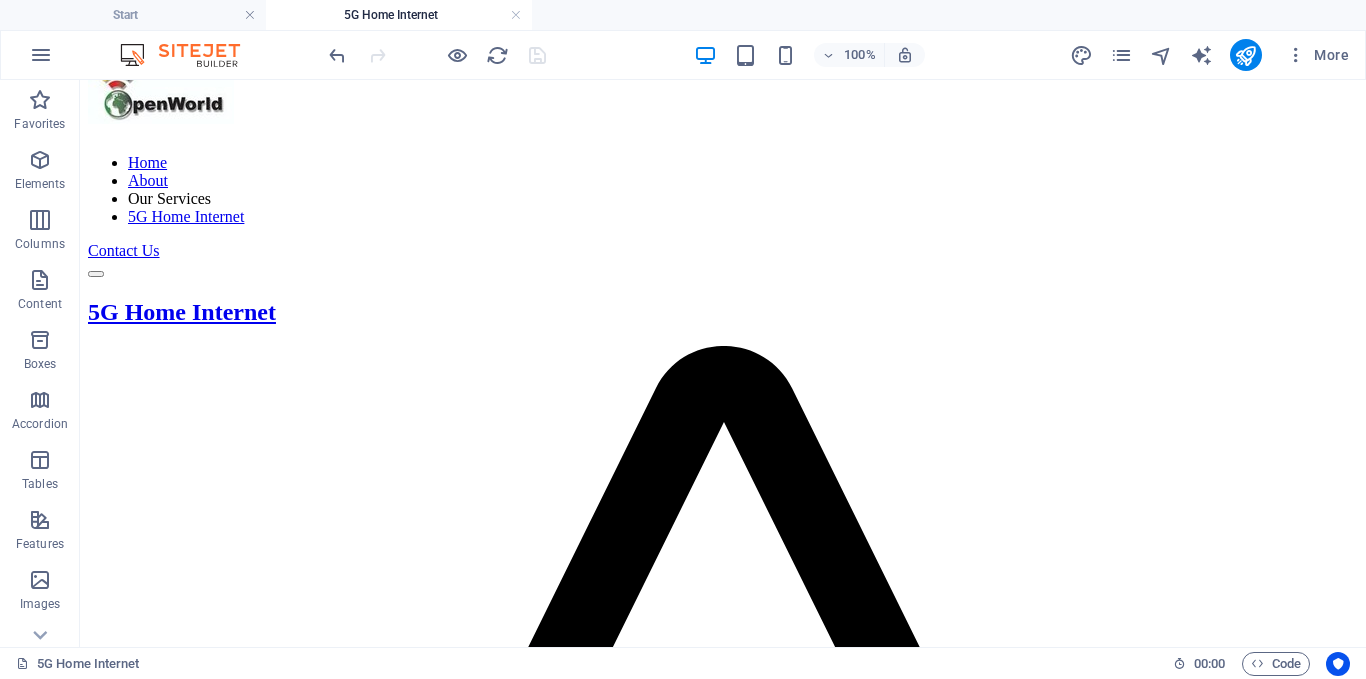 scroll, scrollTop: 0, scrollLeft: 0, axis: both 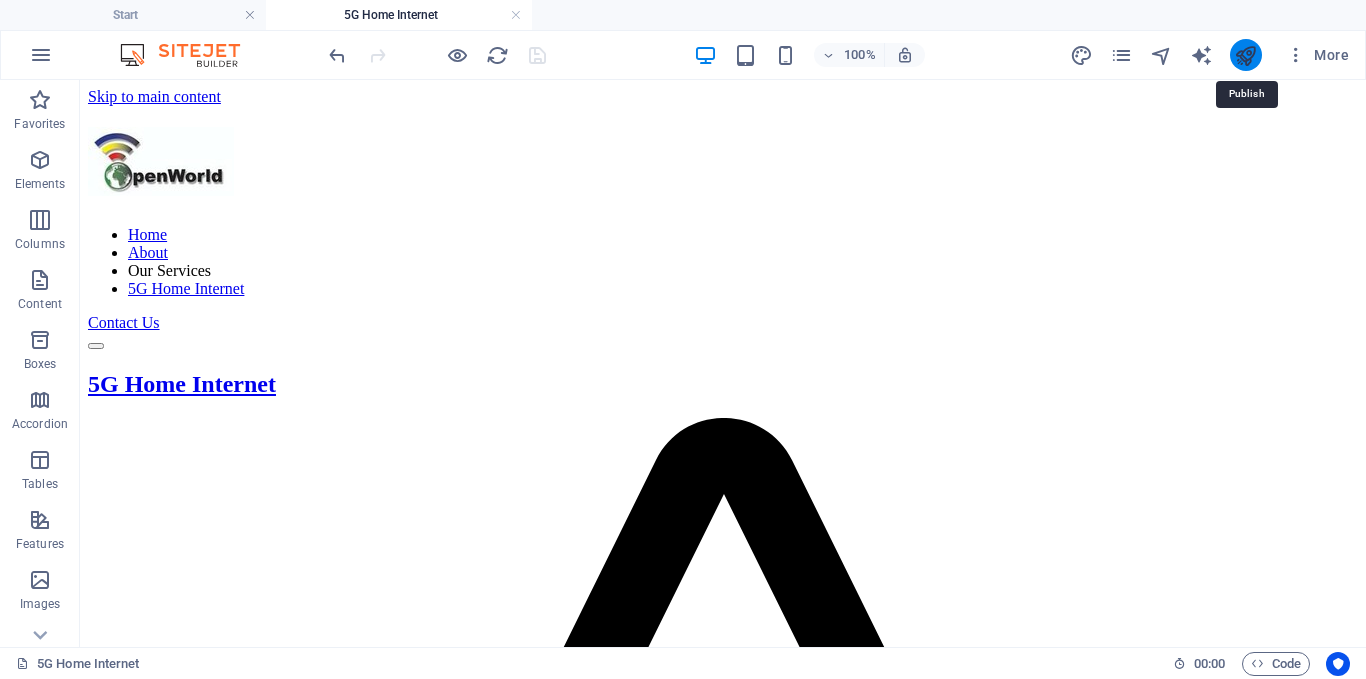 click at bounding box center [1245, 55] 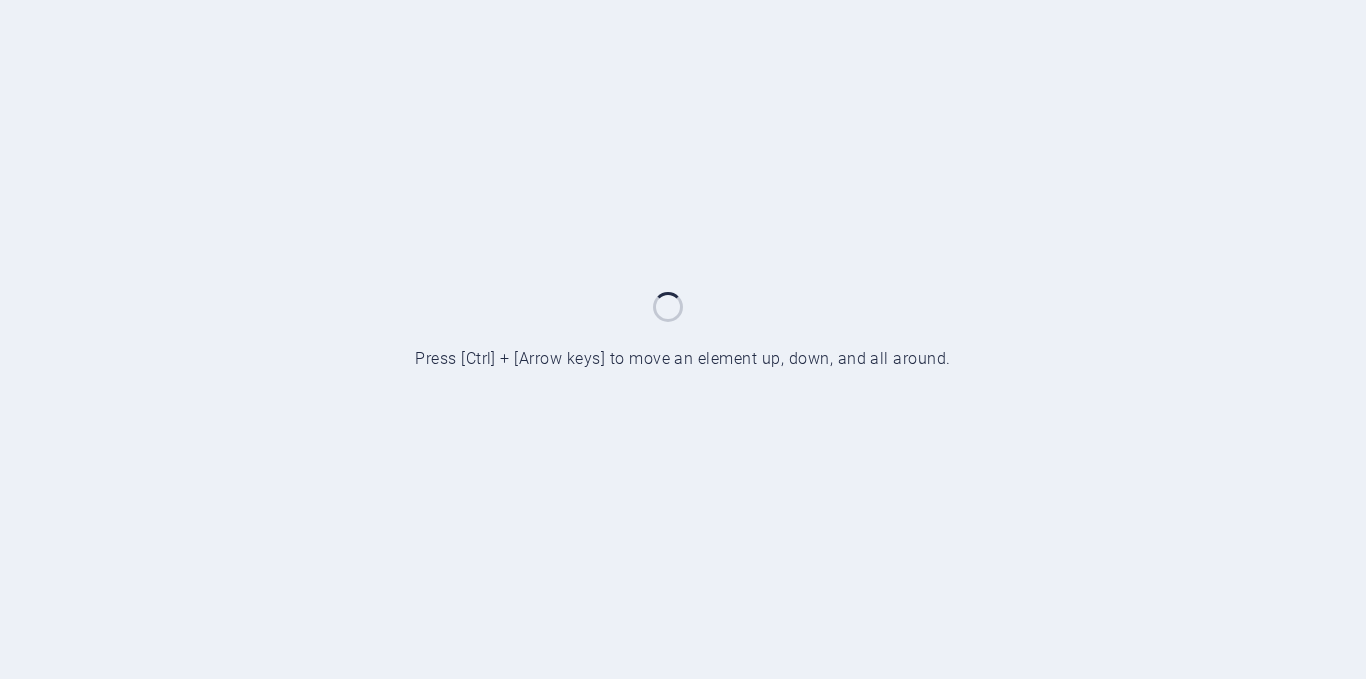 scroll, scrollTop: 0, scrollLeft: 0, axis: both 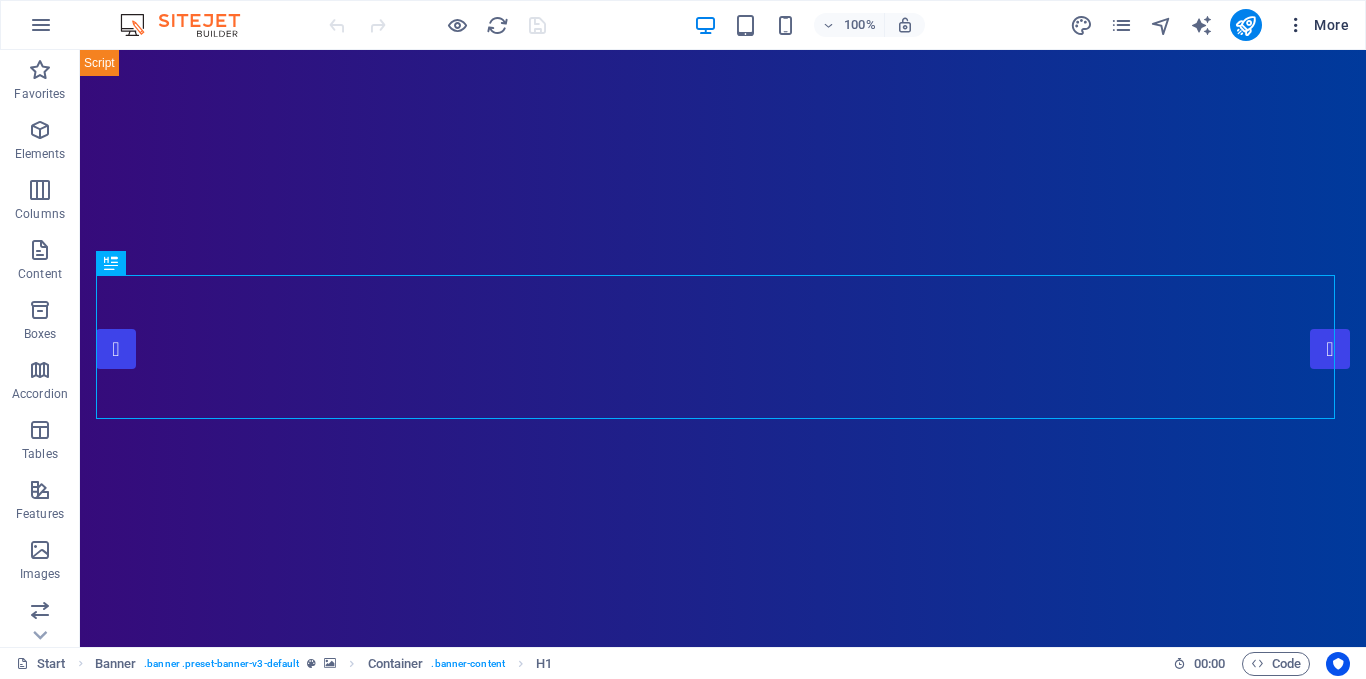 click at bounding box center (1296, 25) 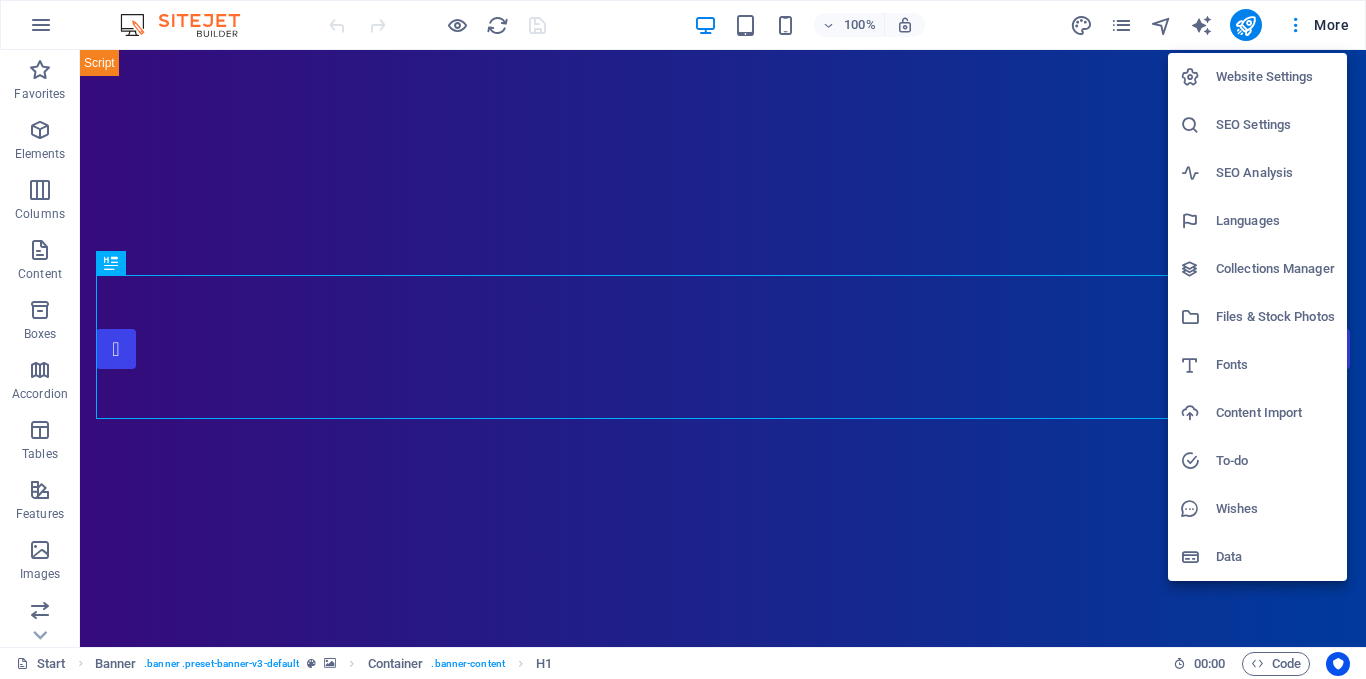 click on "SEO Analysis" at bounding box center (1275, 173) 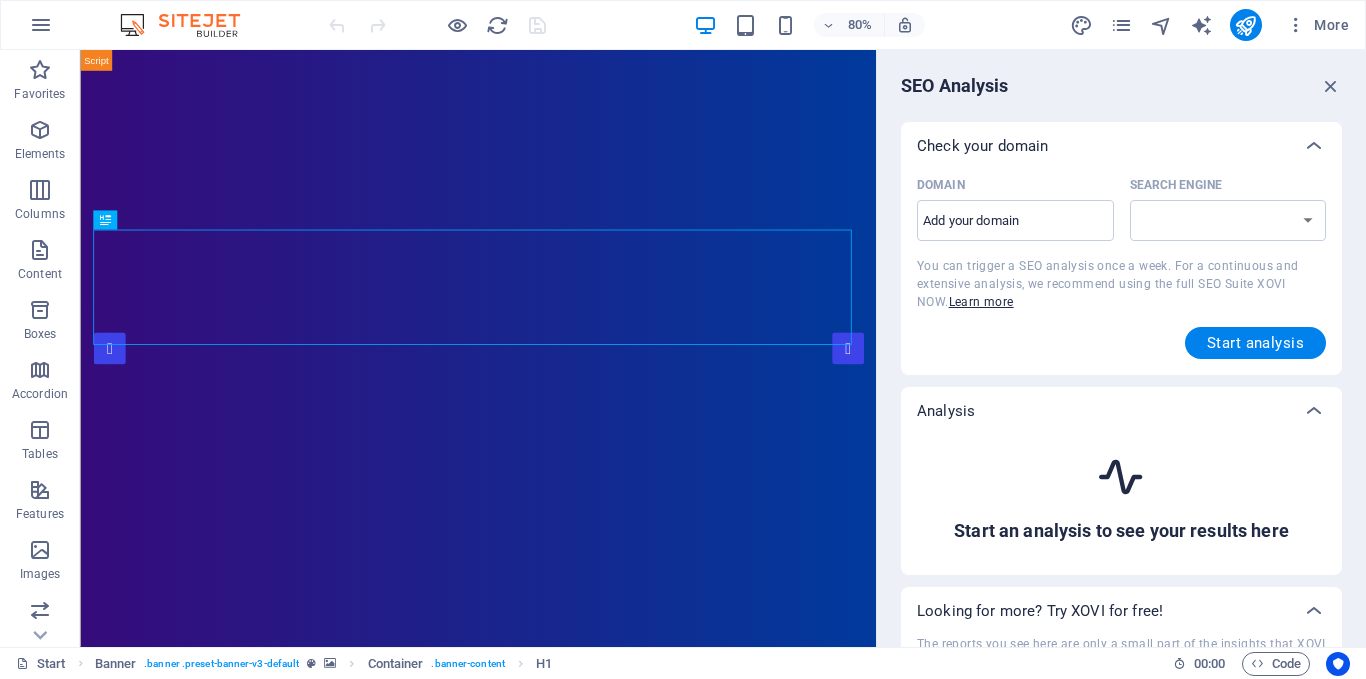 select on "google.com" 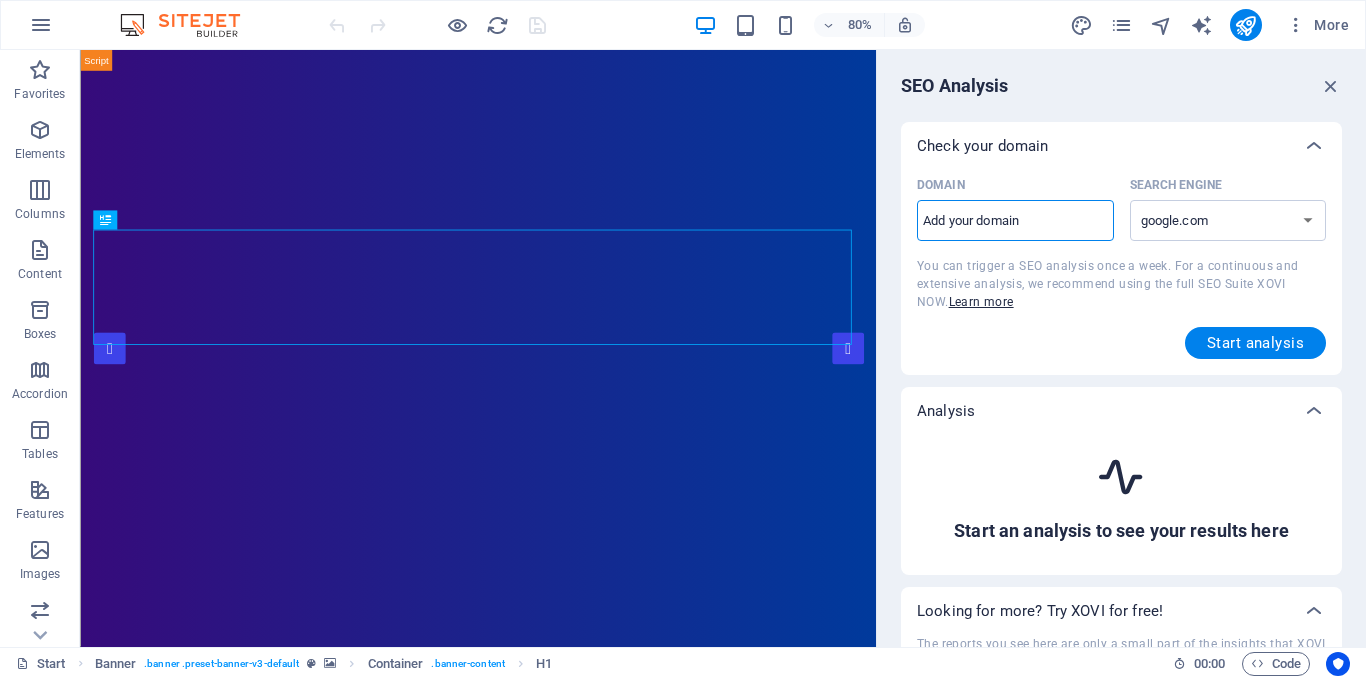 click on "Domain ​" at bounding box center (1015, 221) 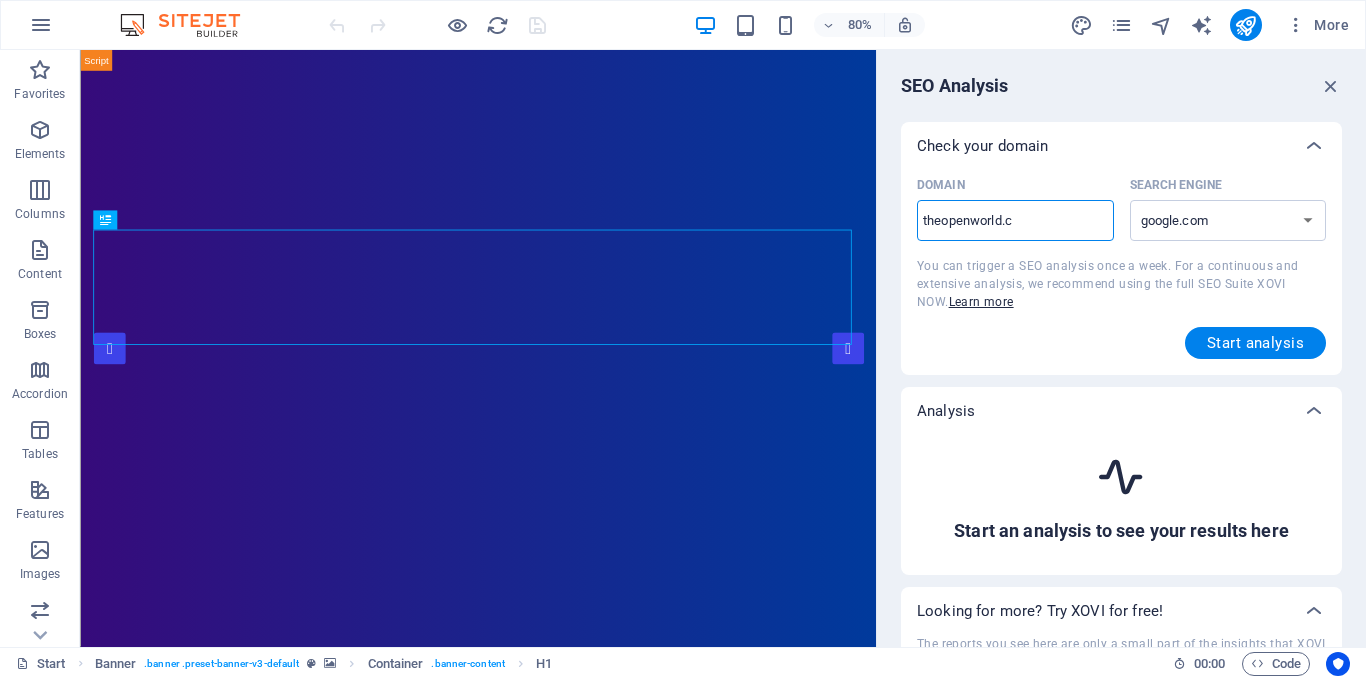 type on "[DOMAIN]" 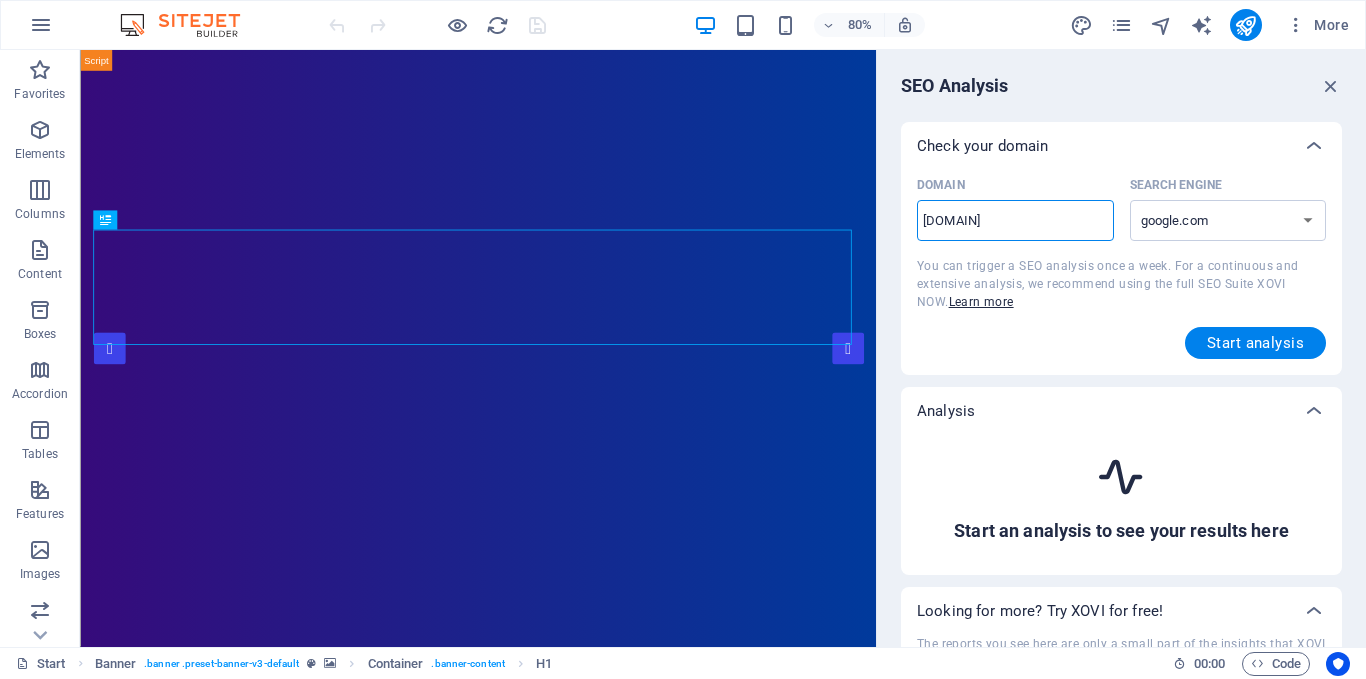 select on "google.co.uk" 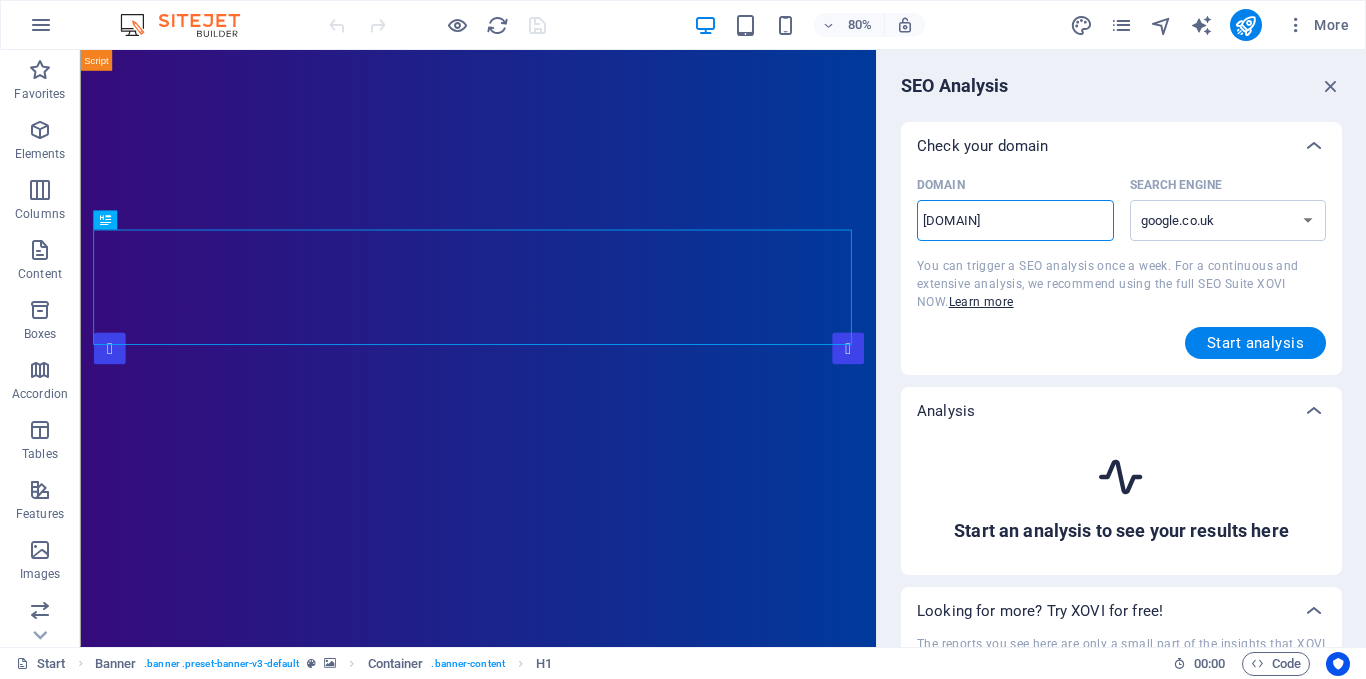 type on "theopenworld.co." 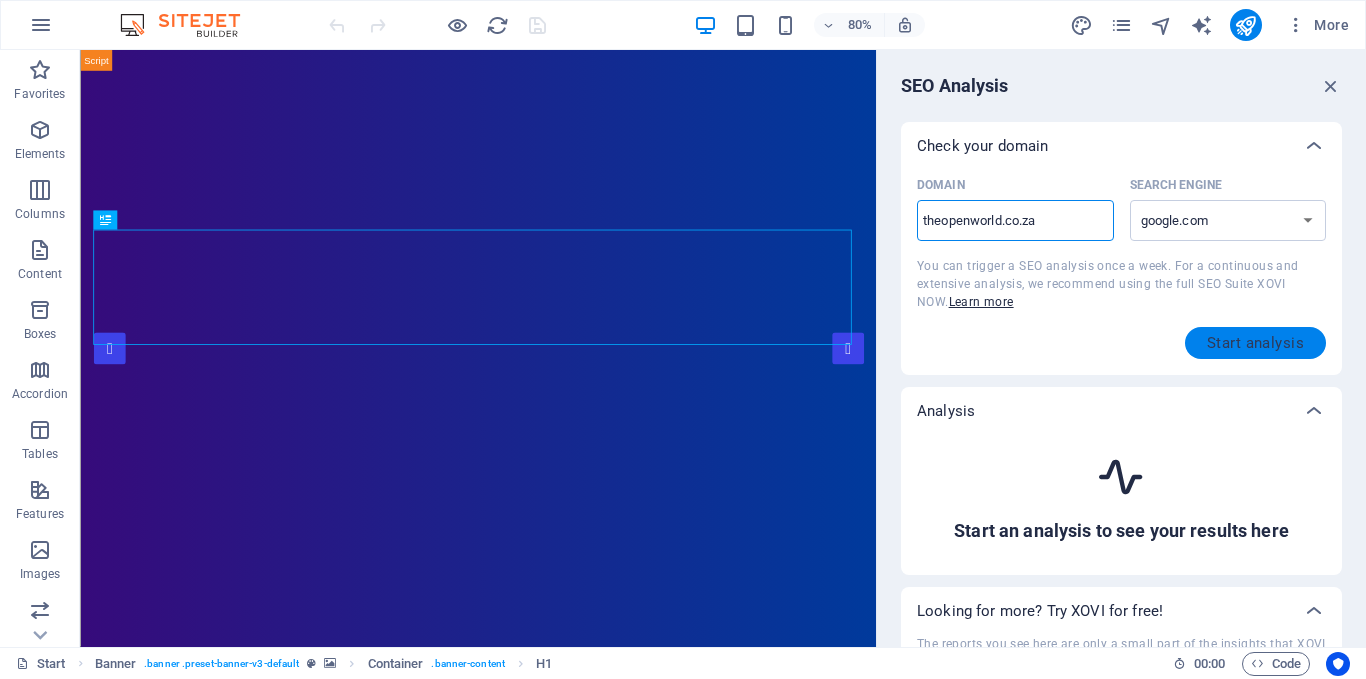 type on "theopenworld.co.za" 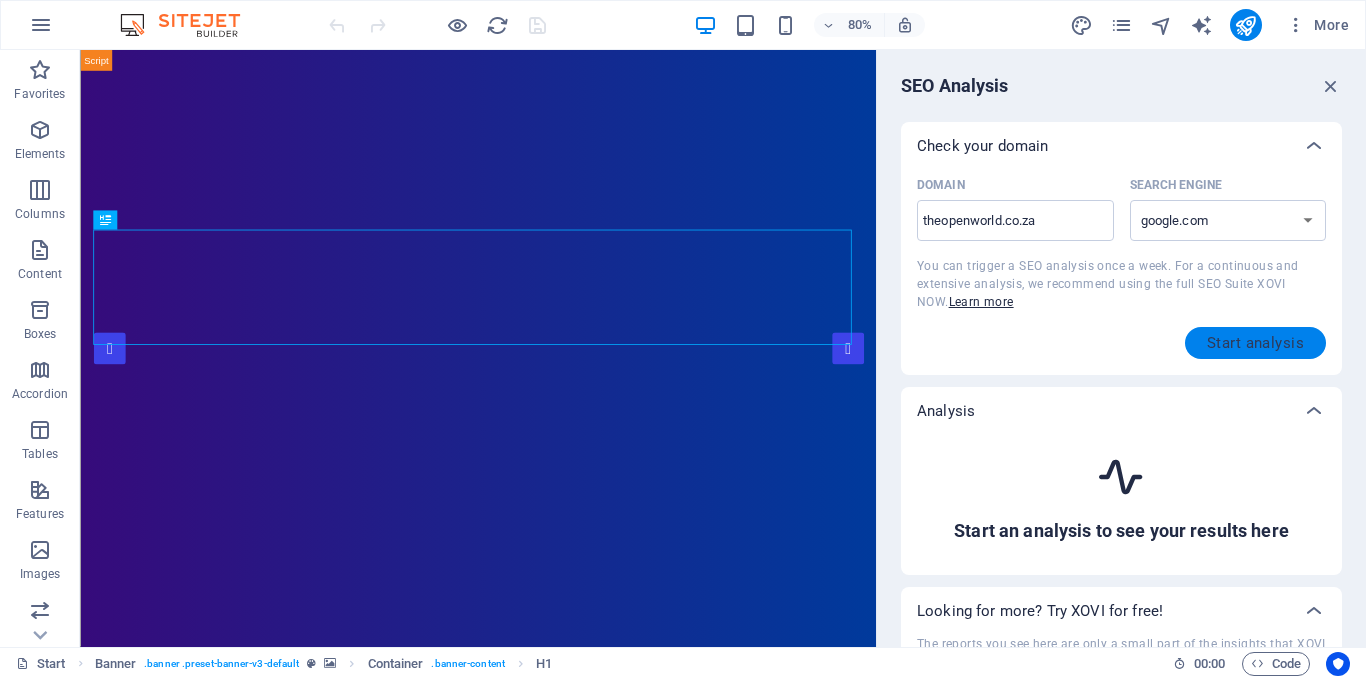 click on "Start analysis" at bounding box center [1255, 343] 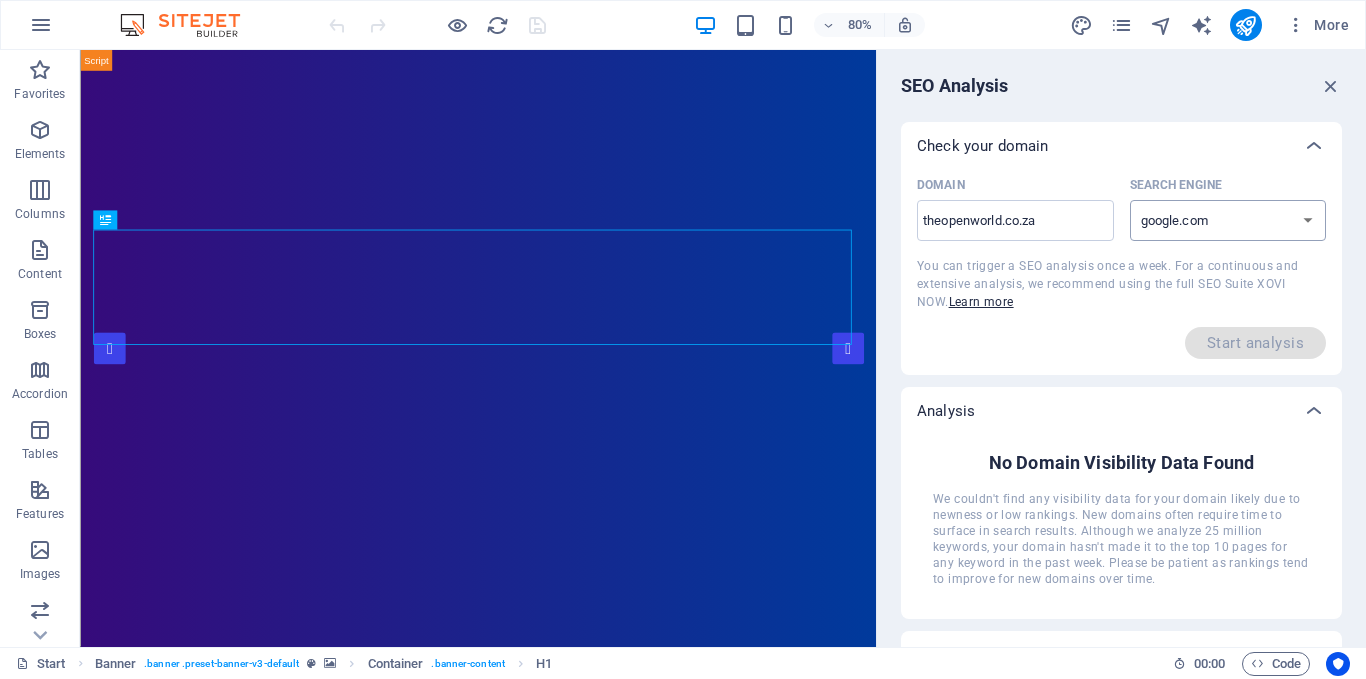 click on "google.de google.at google.es google.co.uk google.fr google.it google.ch google.com google.com.br bing.com" at bounding box center (1228, 220) 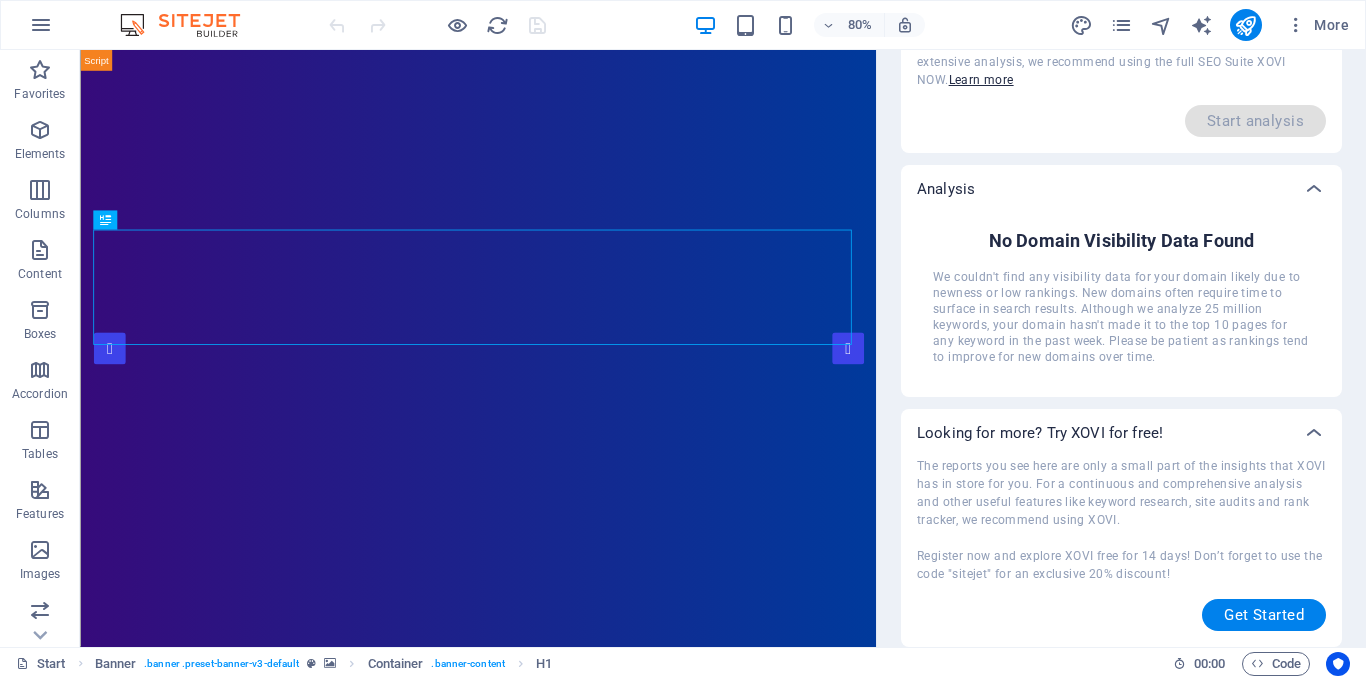 scroll, scrollTop: 0, scrollLeft: 0, axis: both 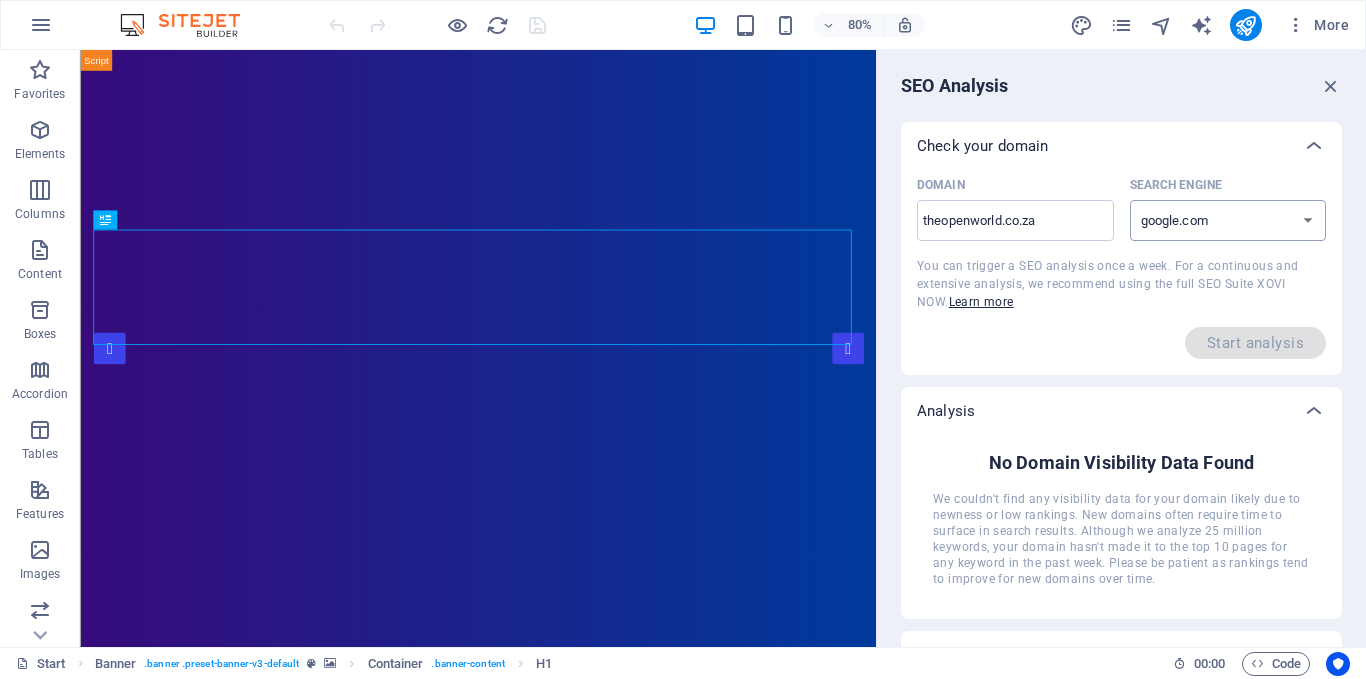 click on "google.de google.at google.es google.co.uk google.fr google.it google.ch google.com google.com.br bing.com" at bounding box center [1228, 220] 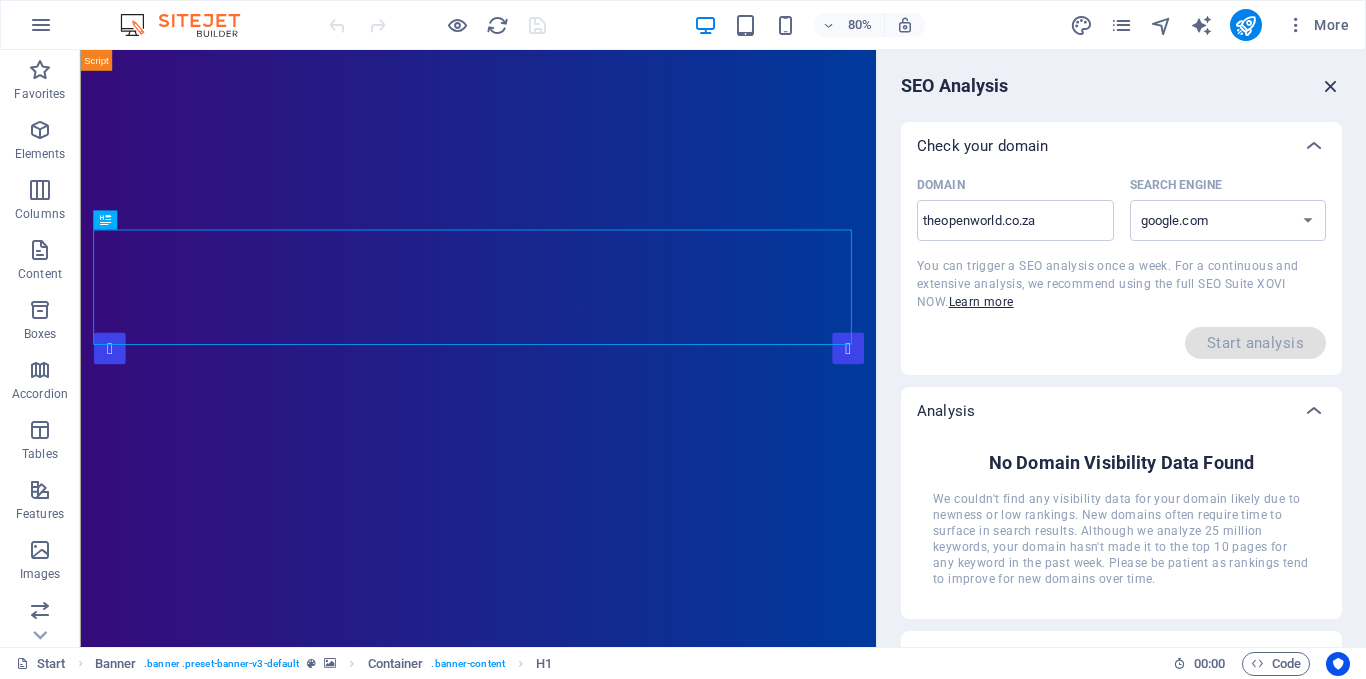 click at bounding box center (1331, 86) 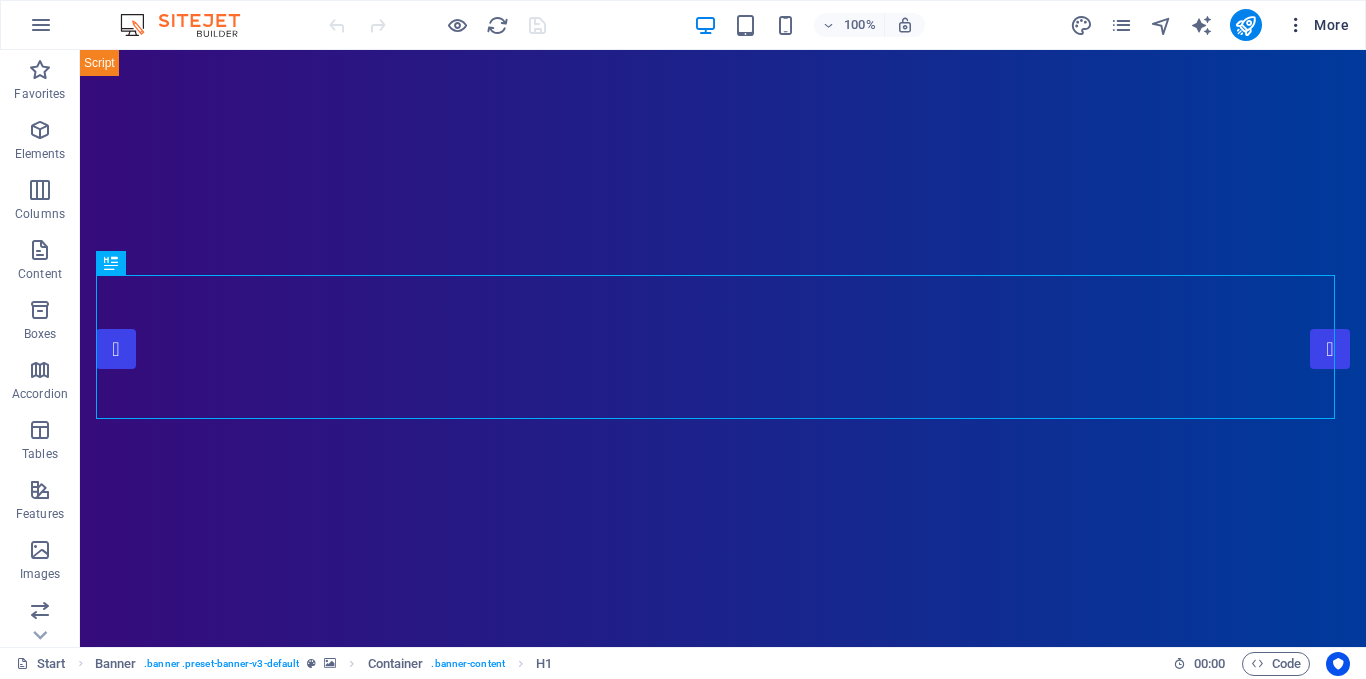 click at bounding box center (1296, 25) 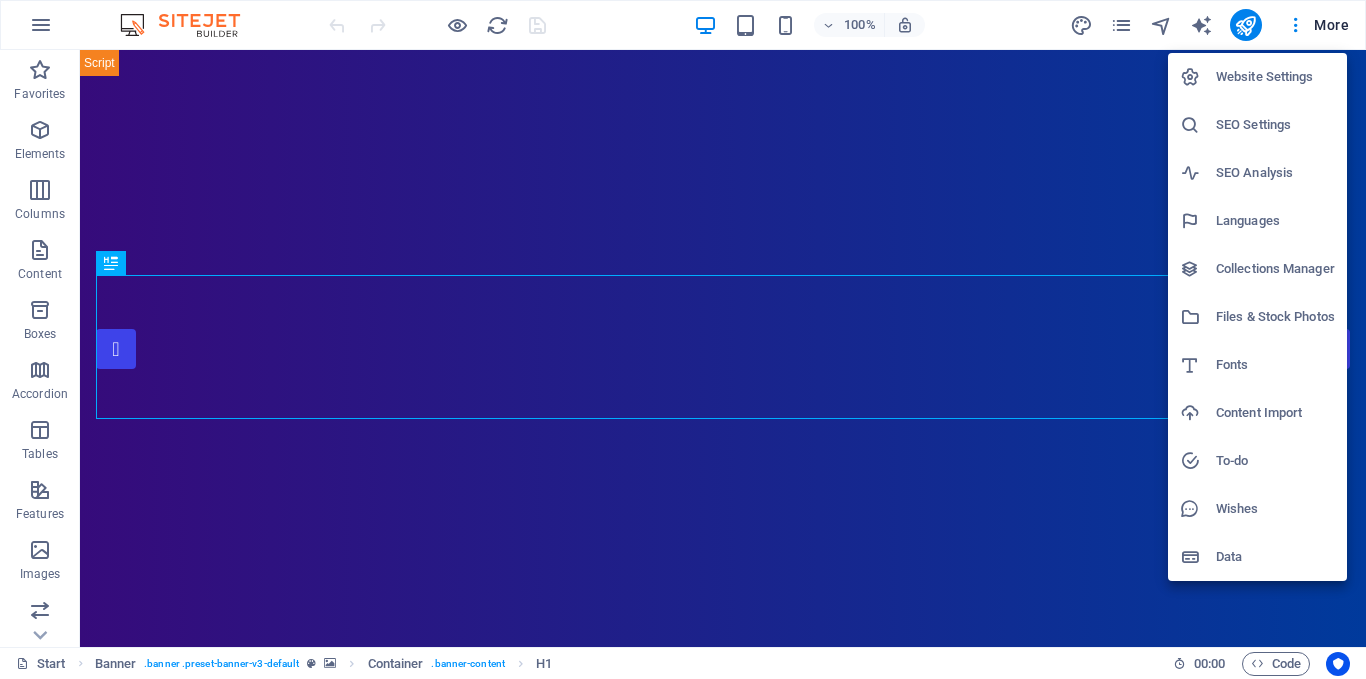 click at bounding box center [683, 339] 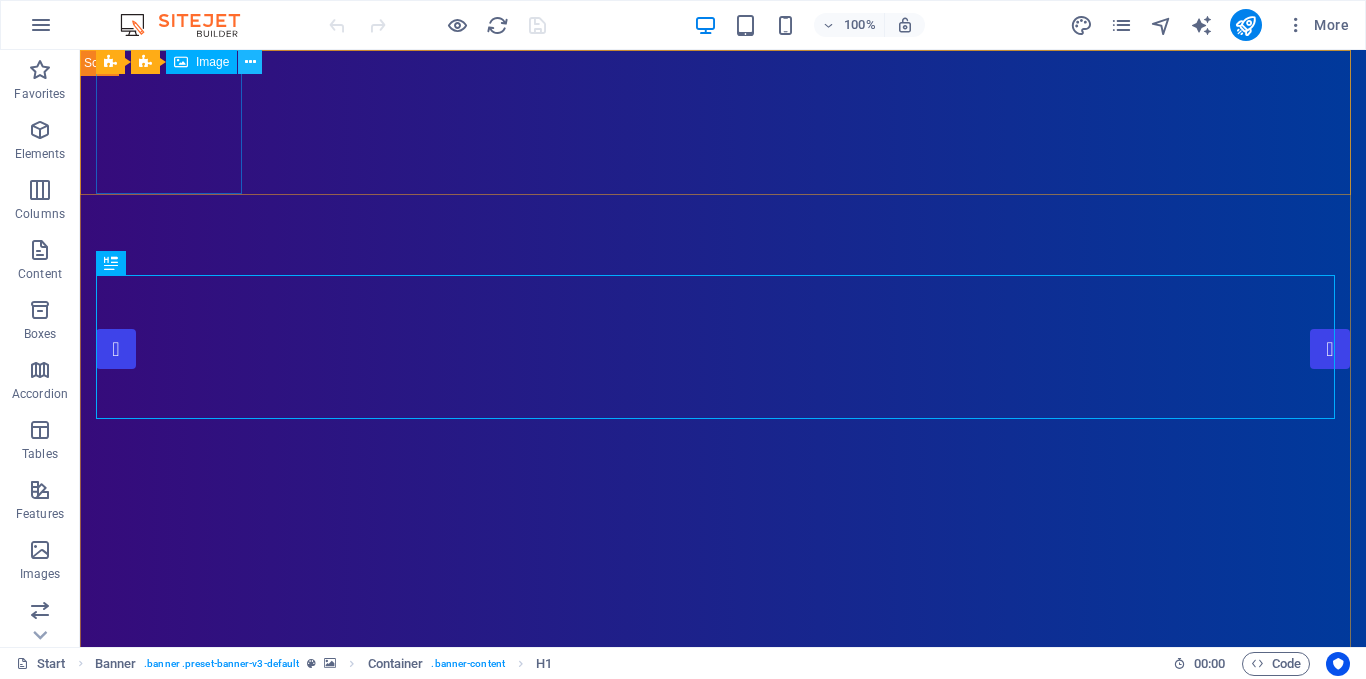 click at bounding box center (250, 62) 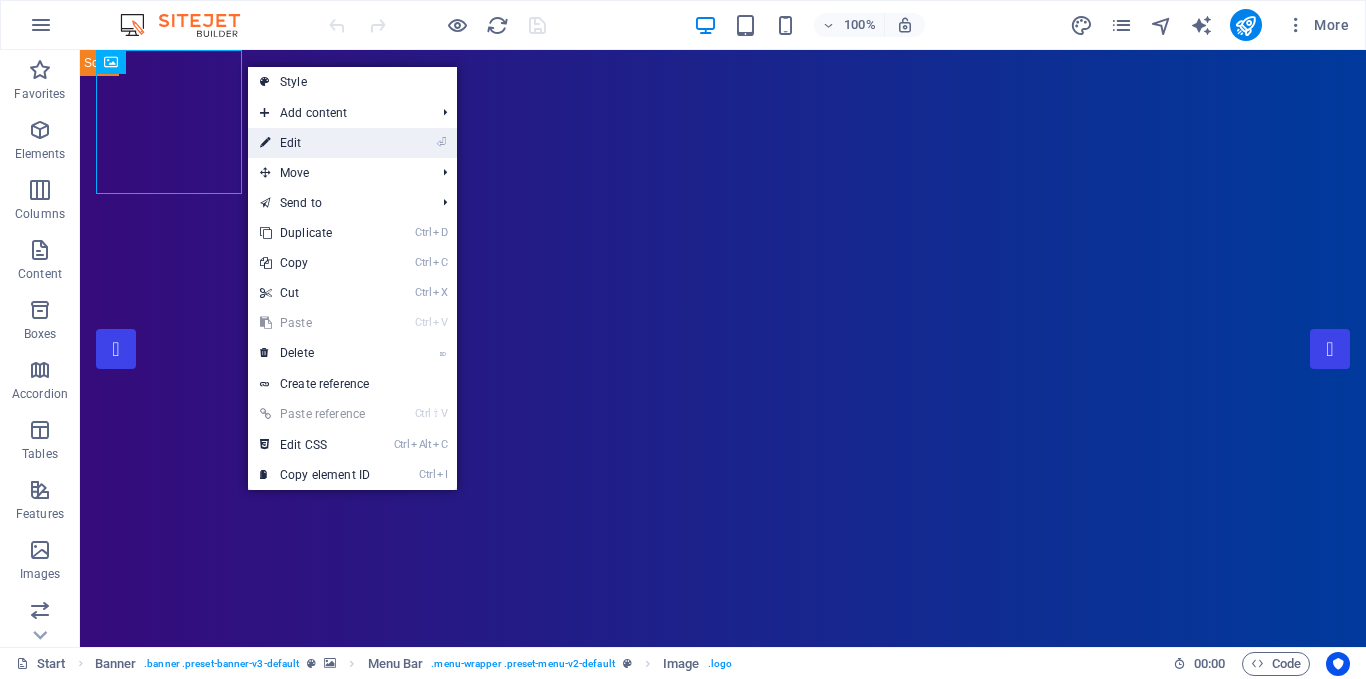 click on "⏎  Edit" at bounding box center (315, 143) 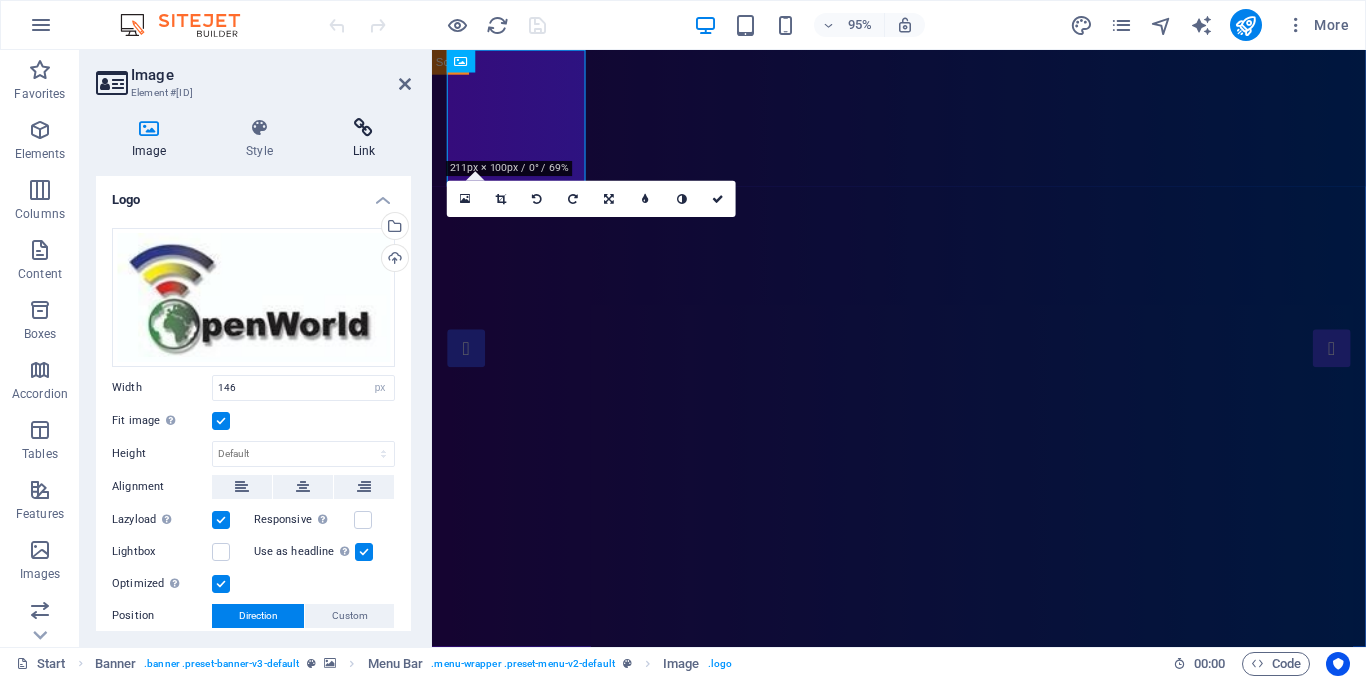 click at bounding box center [364, 128] 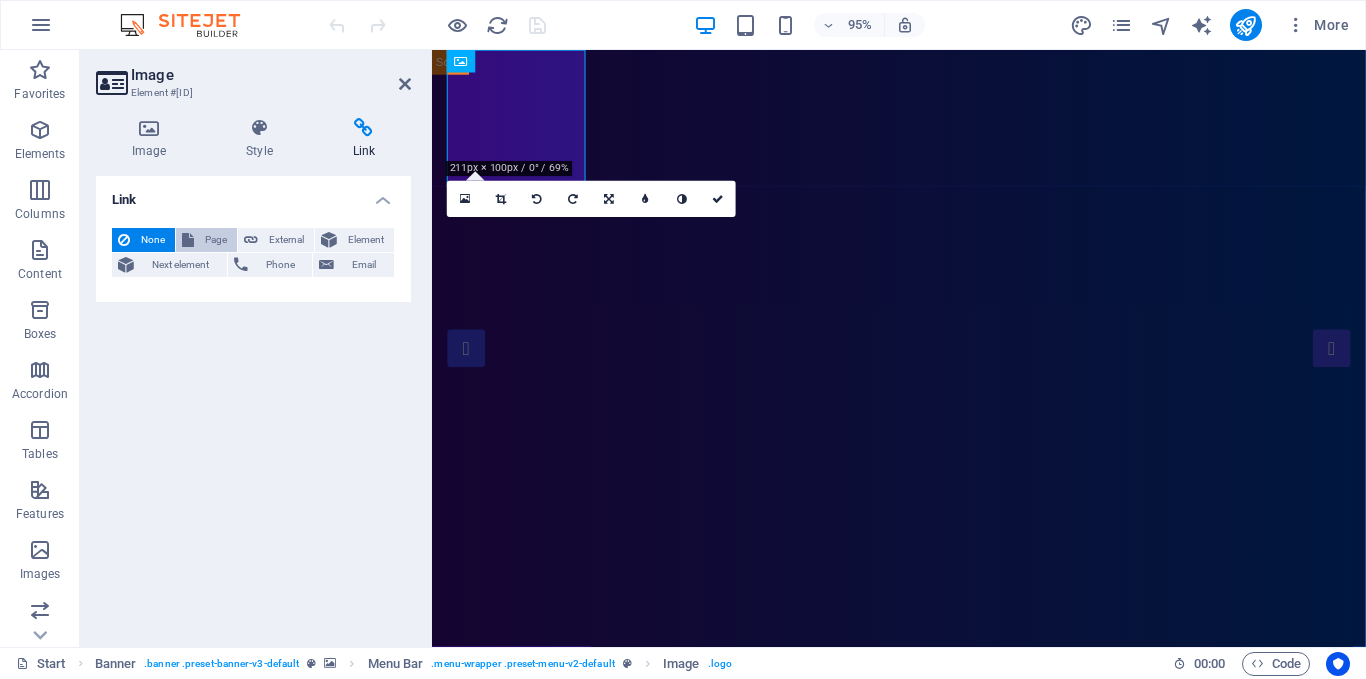 click on "Page" at bounding box center [215, 240] 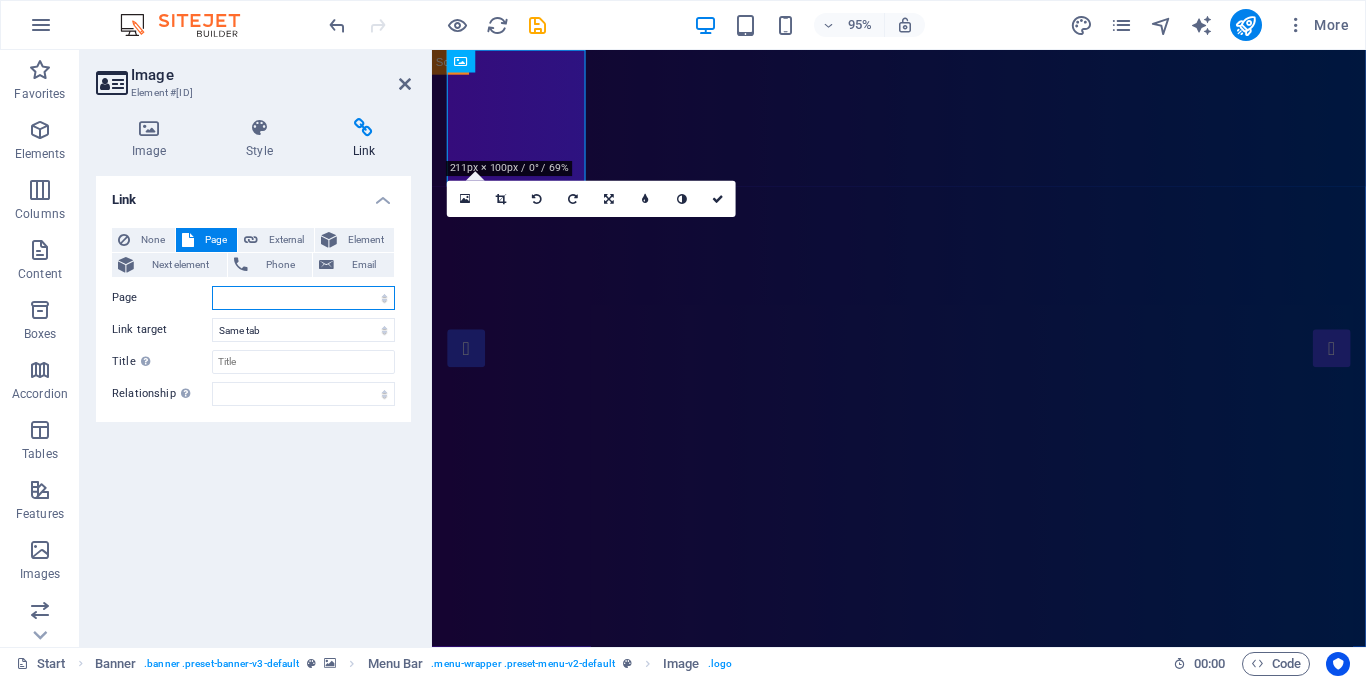 click on "Start 5G Home Internet Portfolio Legal Notice Privacy" at bounding box center [303, 298] 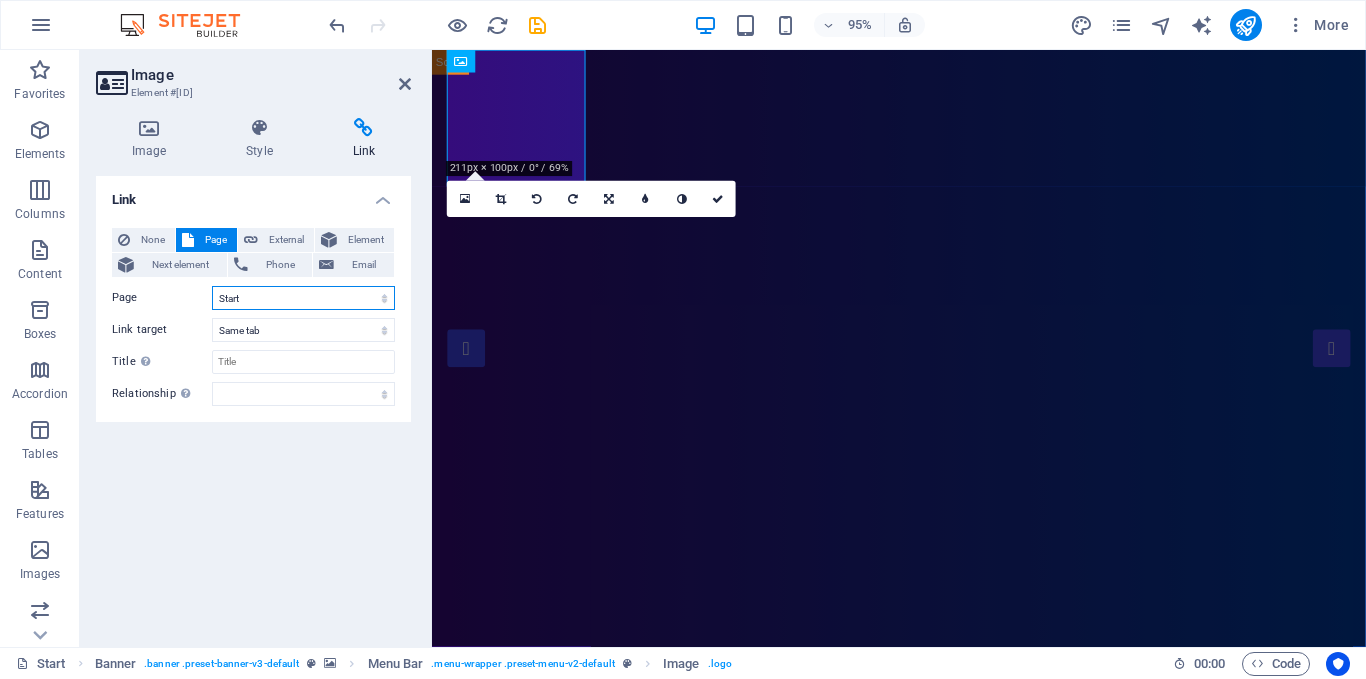 click on "Start 5G Home Internet Portfolio Legal Notice Privacy" at bounding box center [303, 298] 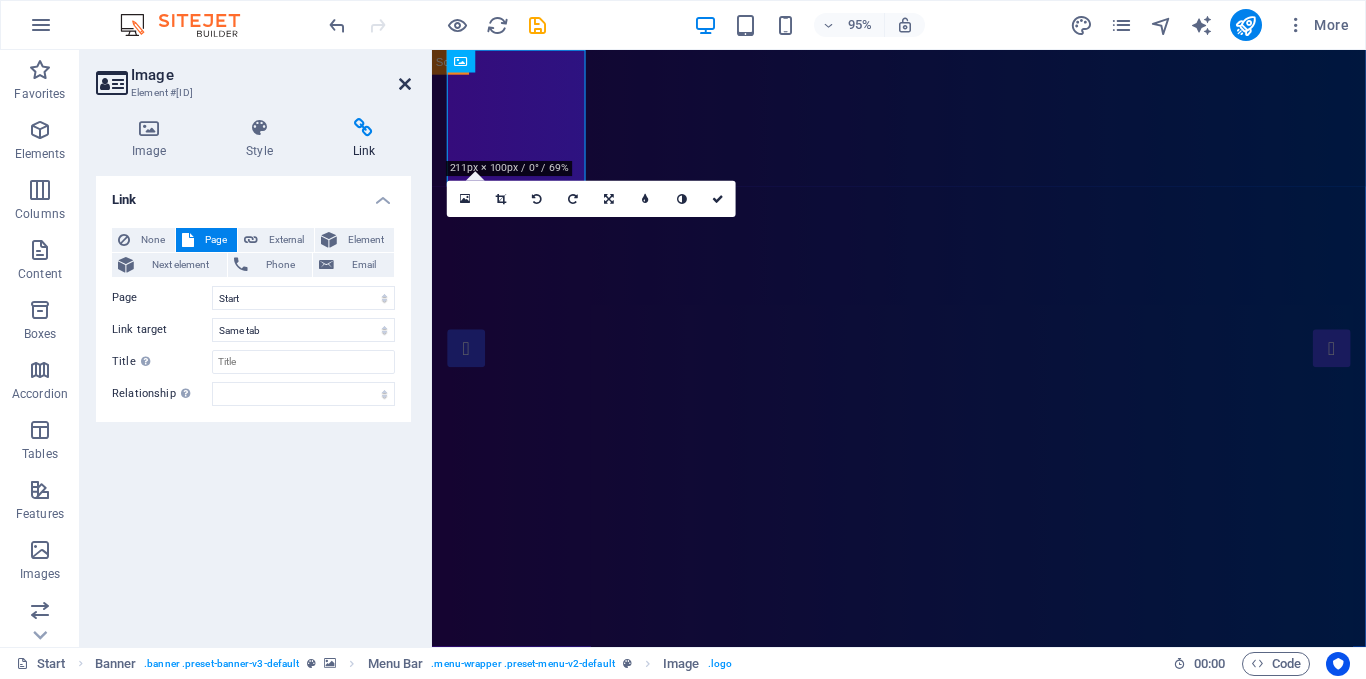 click at bounding box center (405, 84) 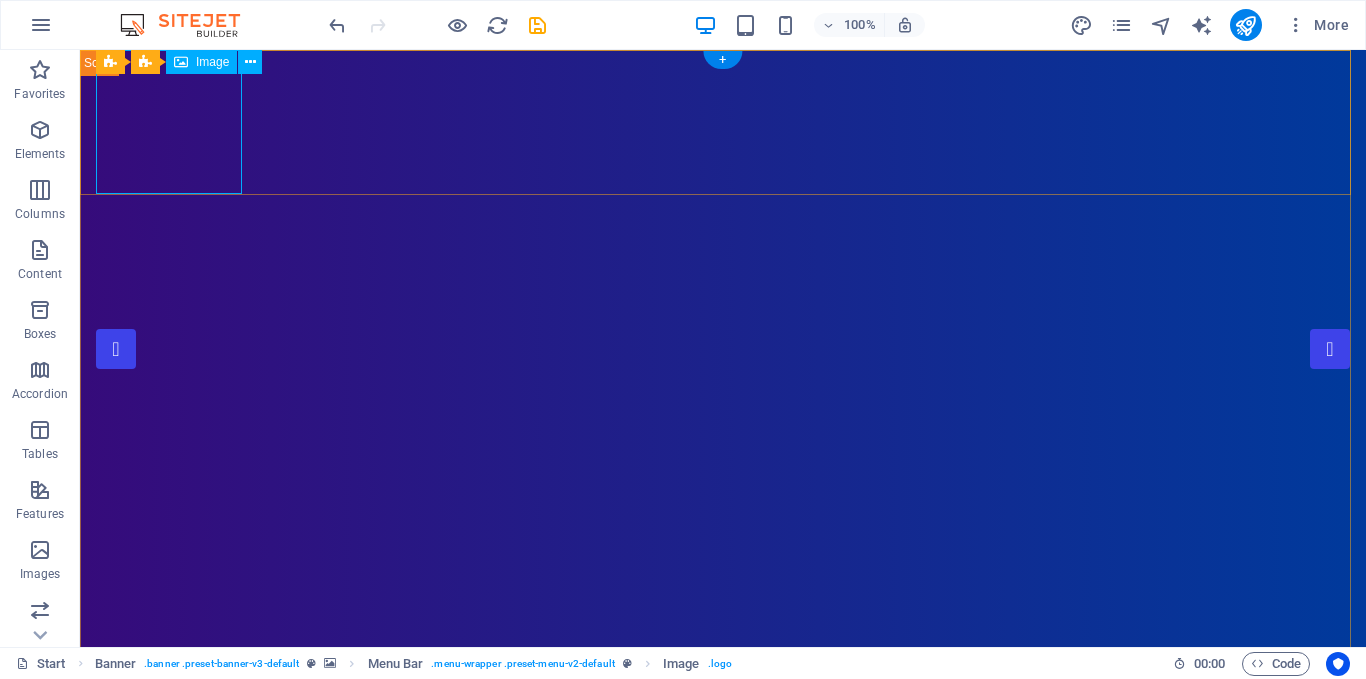 click at bounding box center (723, 909) 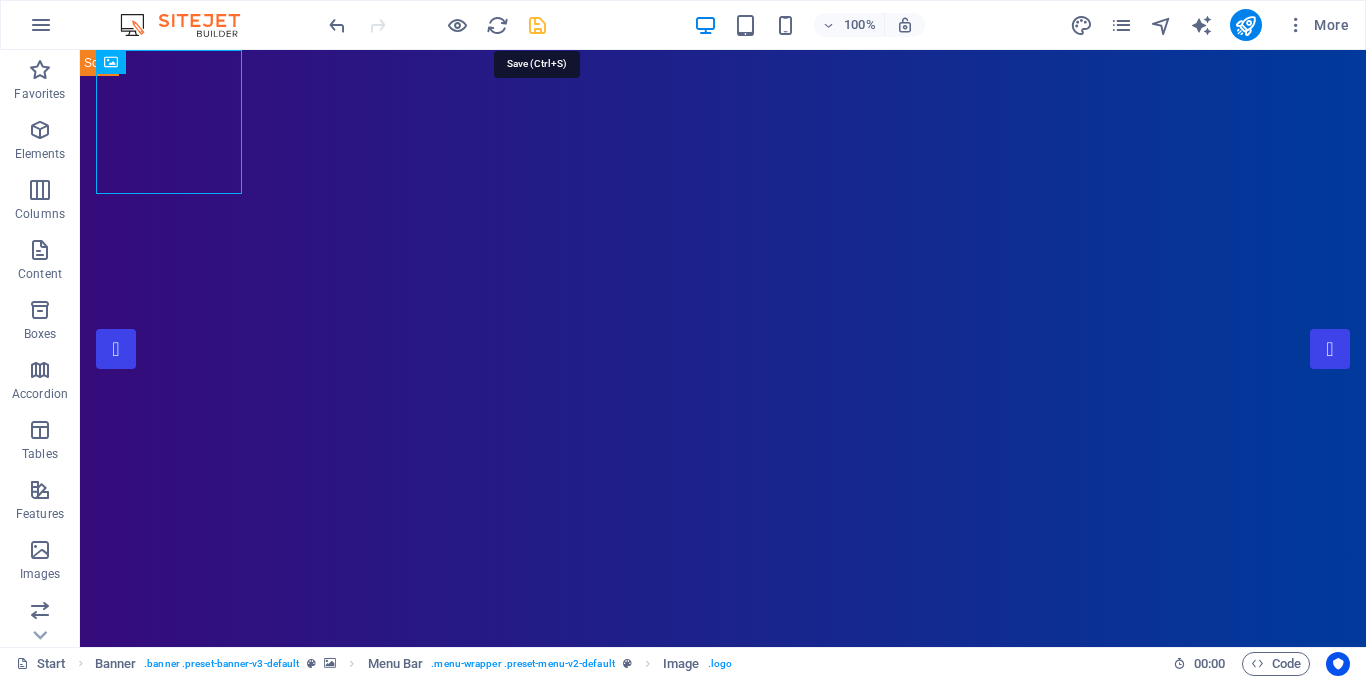 click at bounding box center [537, 25] 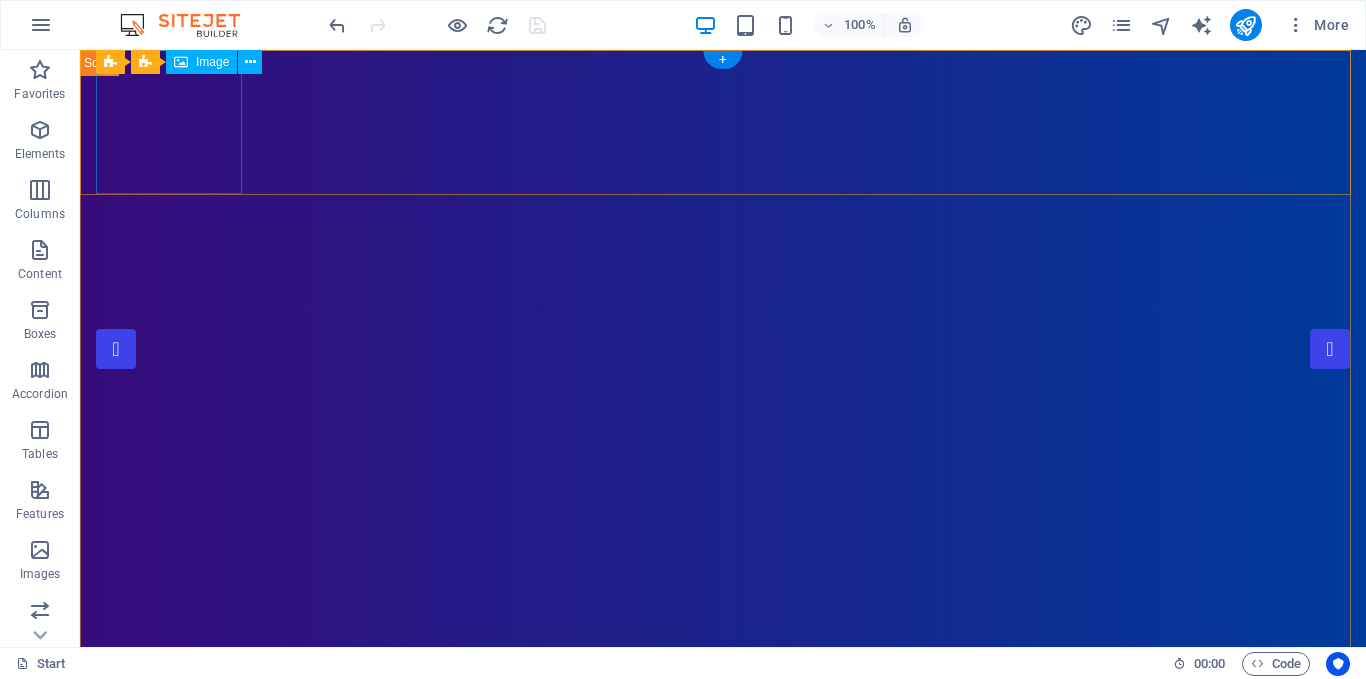 click at bounding box center (723, 909) 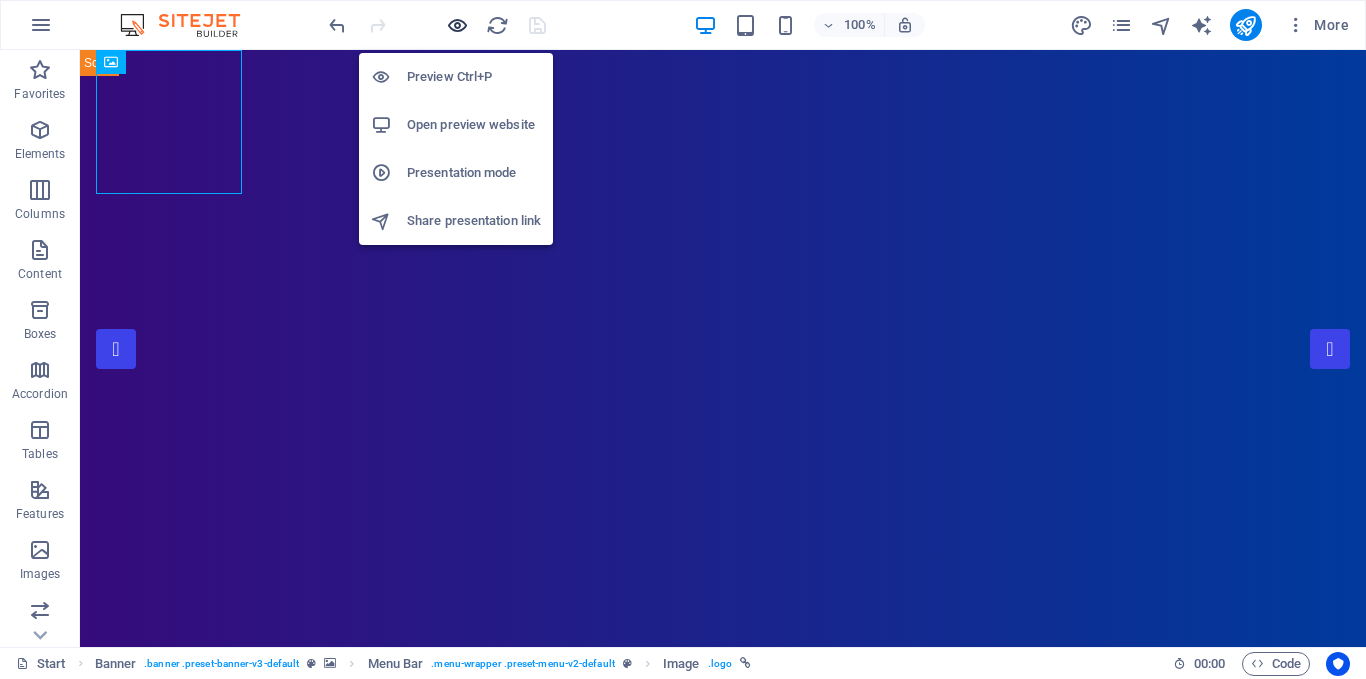 click at bounding box center (457, 25) 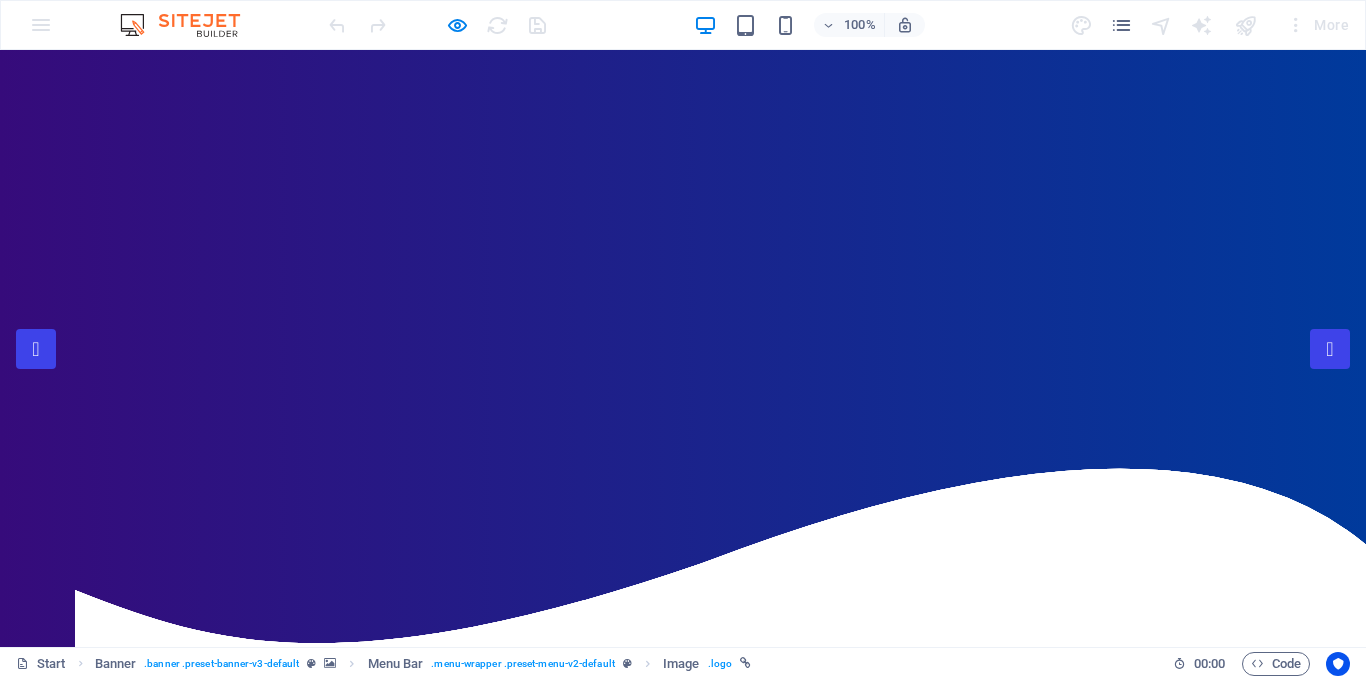click at bounding box center (124, 918) 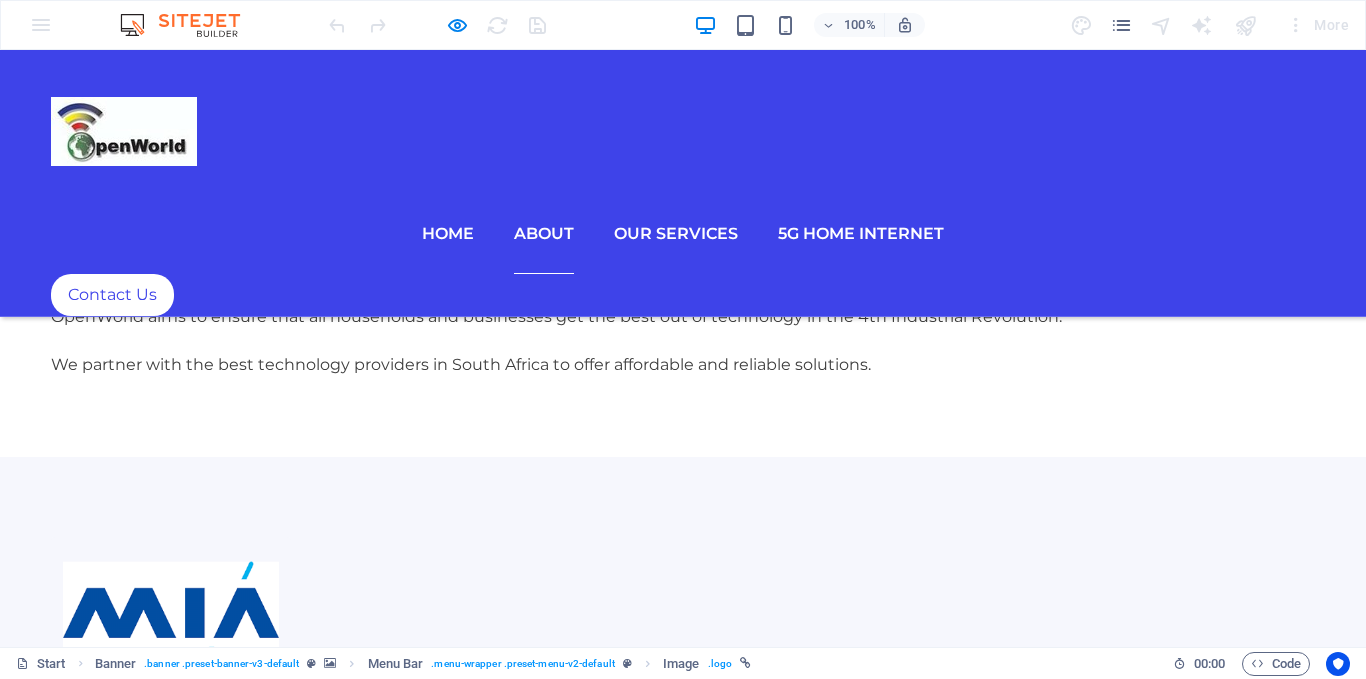 scroll, scrollTop: 1458, scrollLeft: 0, axis: vertical 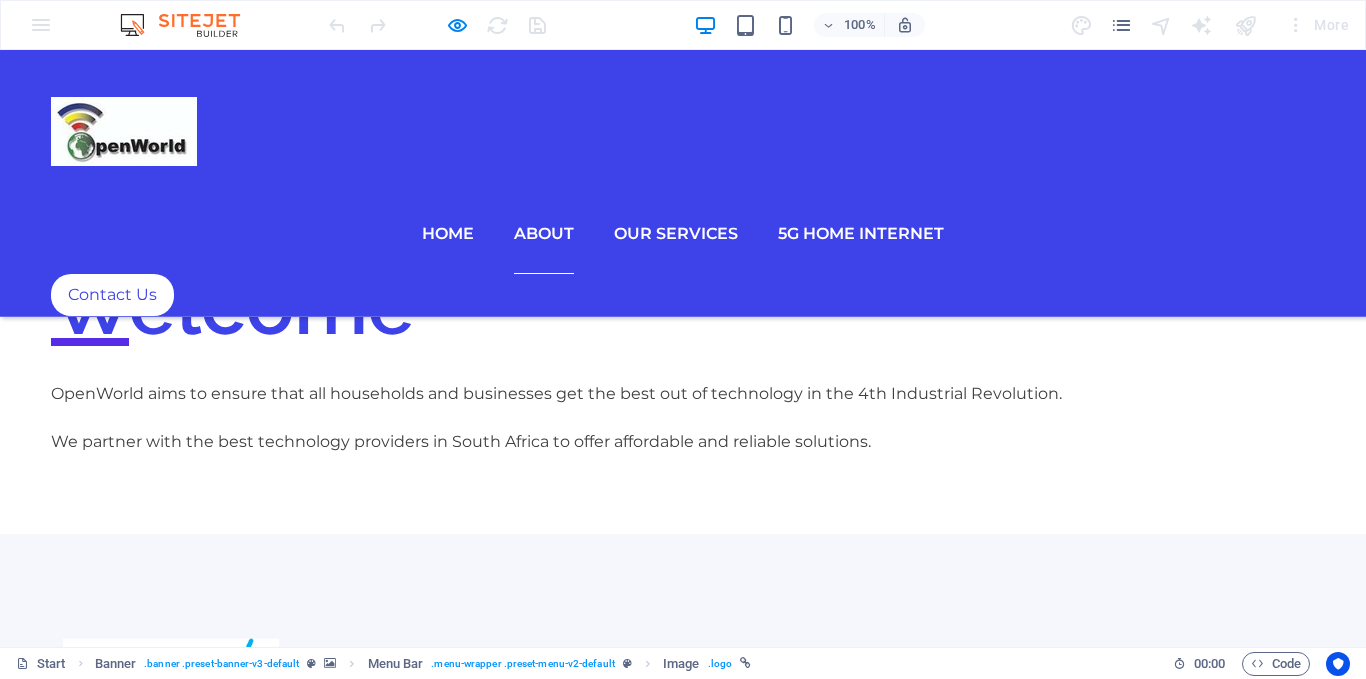 click at bounding box center (124, 131) 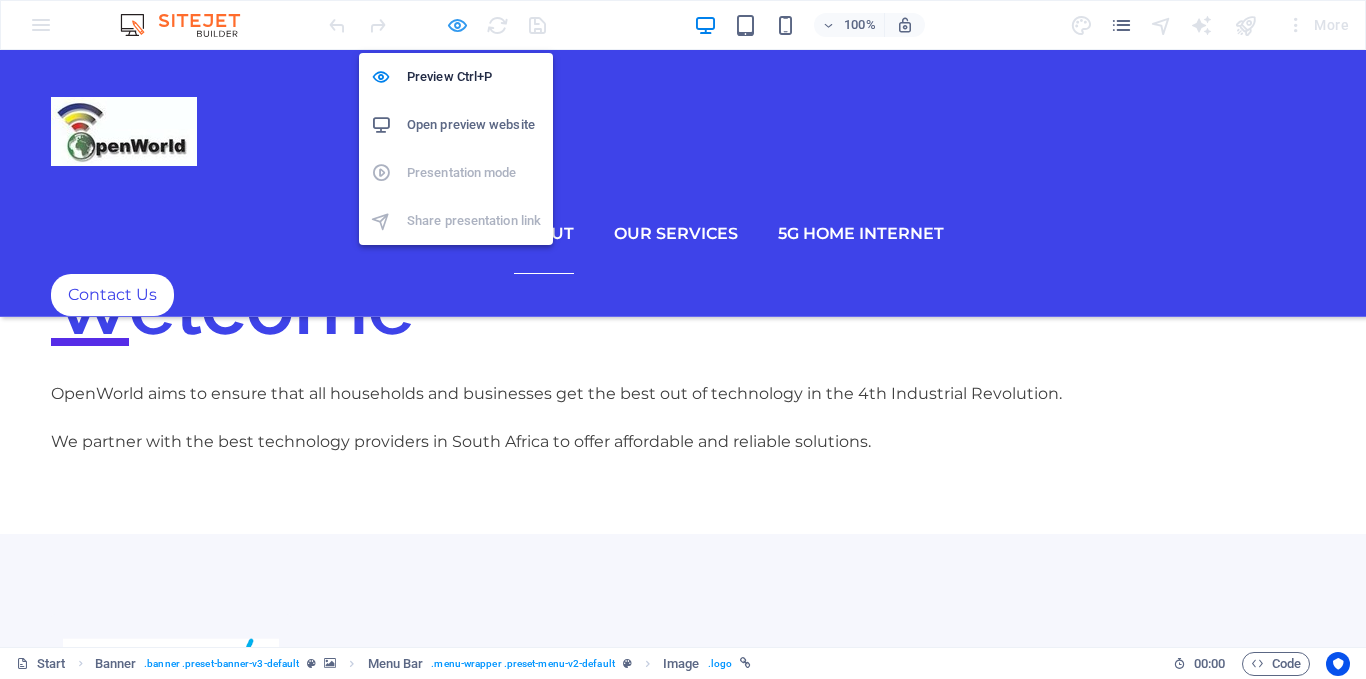 click at bounding box center [457, 25] 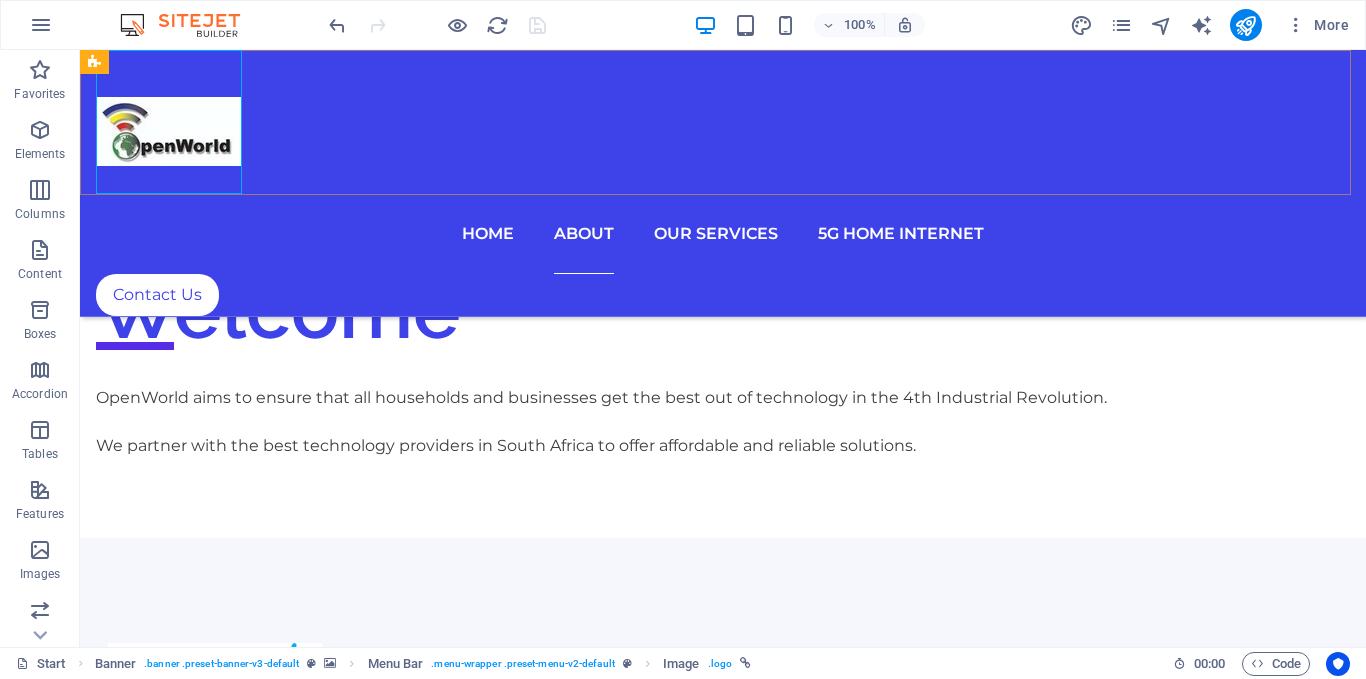 click at bounding box center [723, 122] 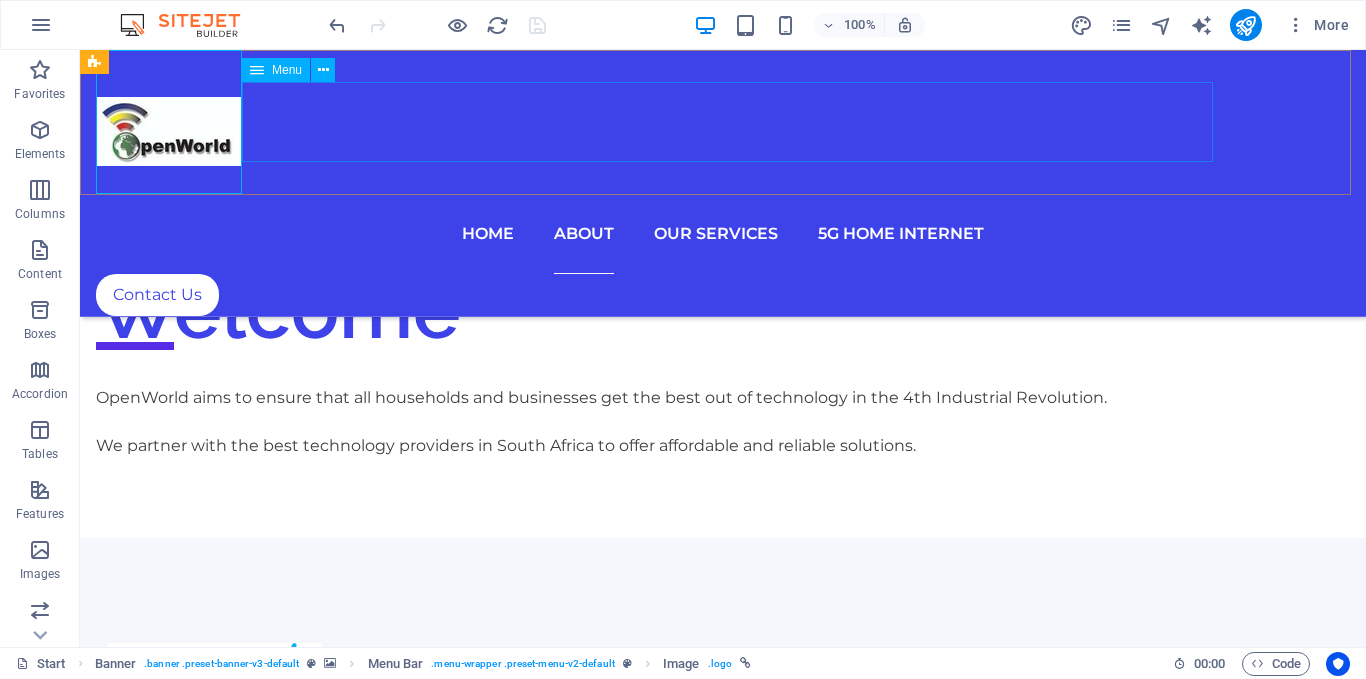 drag, startPoint x: 896, startPoint y: 107, endPoint x: 893, endPoint y: 117, distance: 10.440307 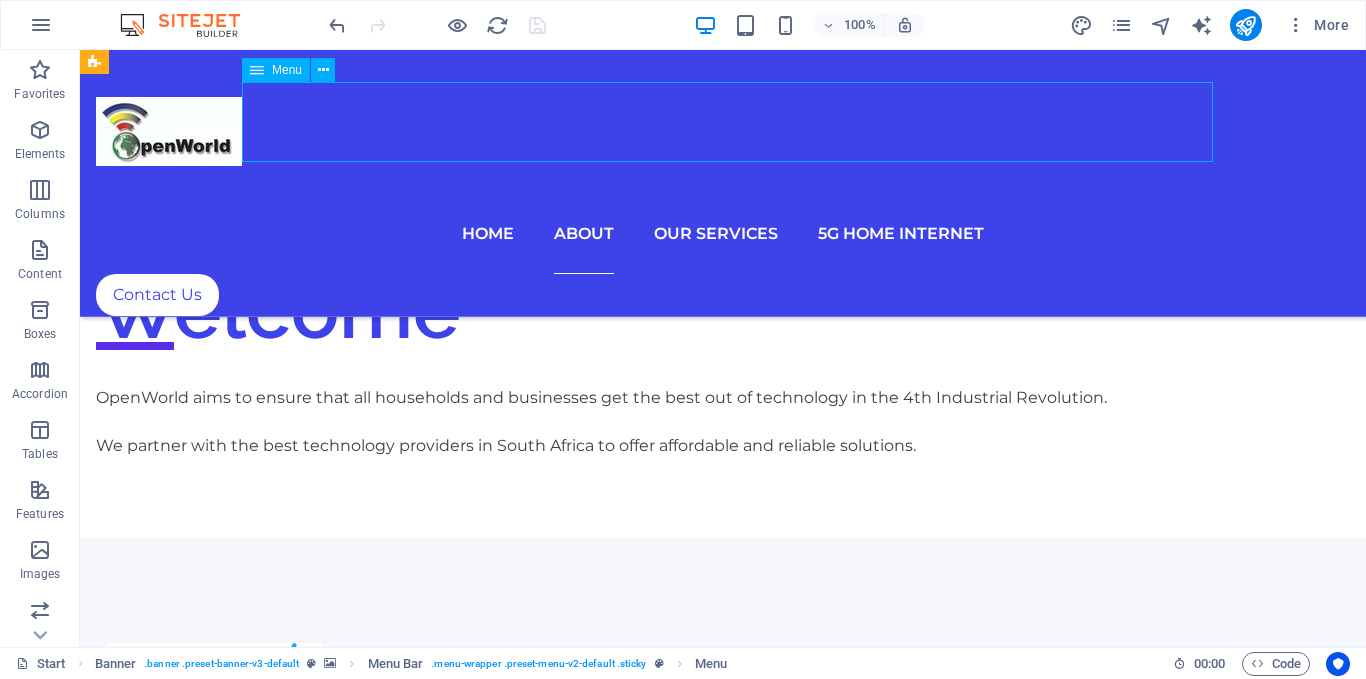 click on "Home About Our Services 5G Home Internet" at bounding box center [723, 234] 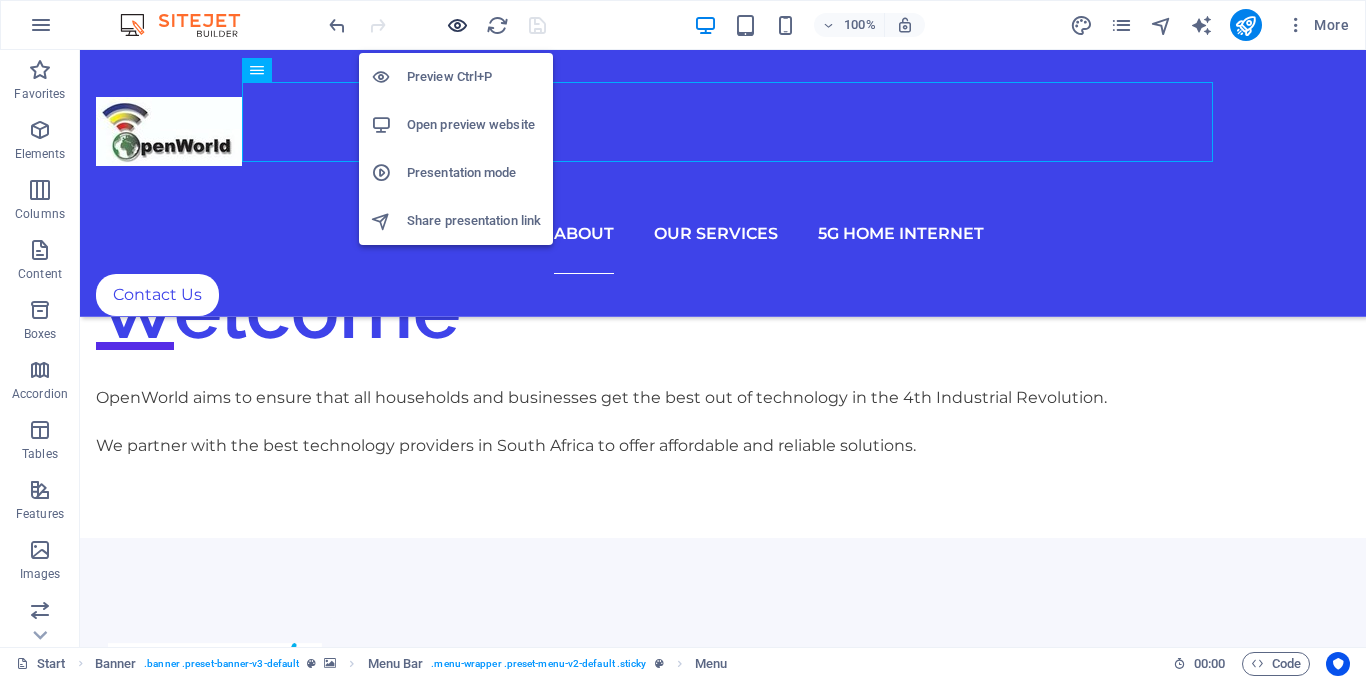 click at bounding box center [457, 25] 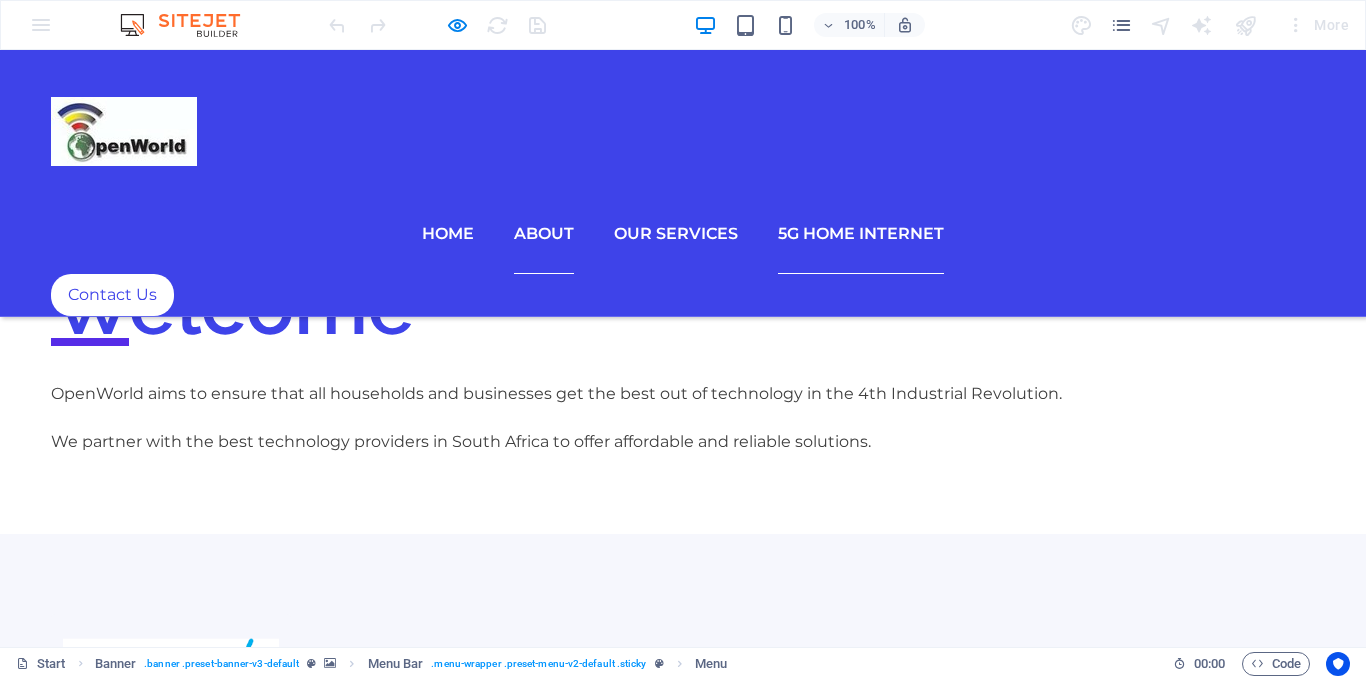 click on "5G Home Internet" at bounding box center (861, 234) 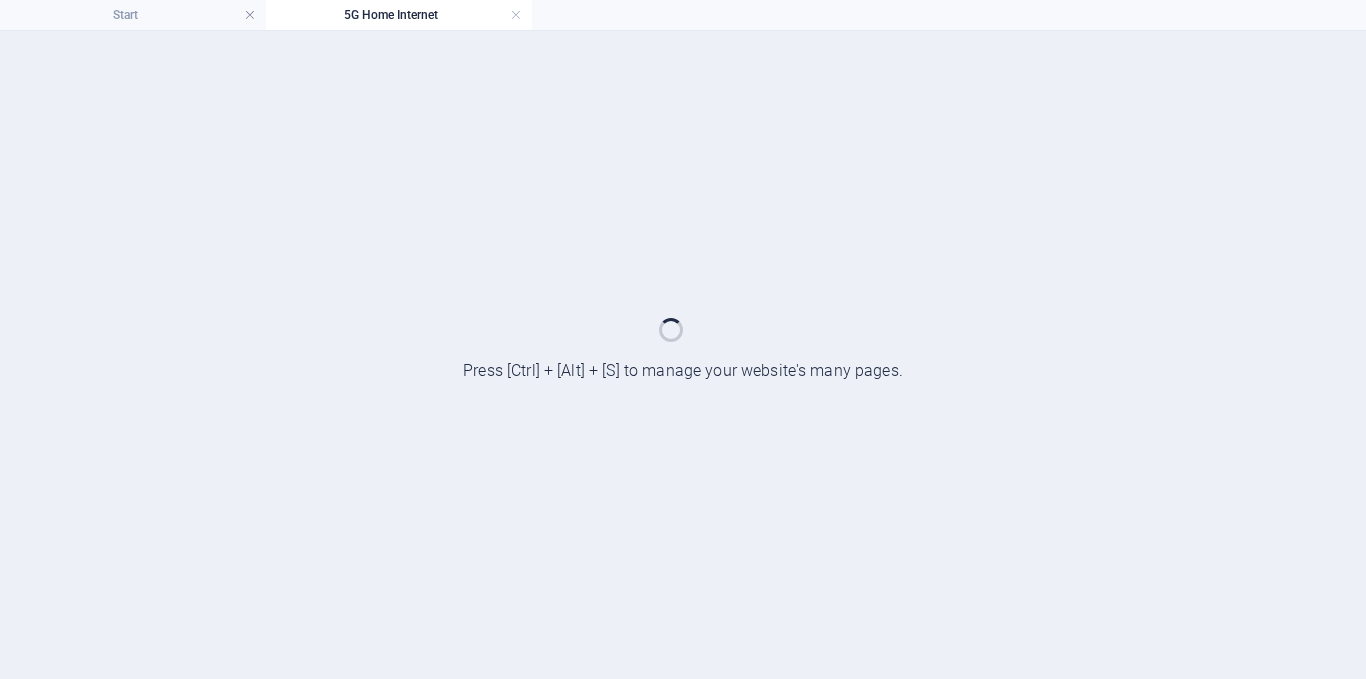 scroll, scrollTop: 0, scrollLeft: 0, axis: both 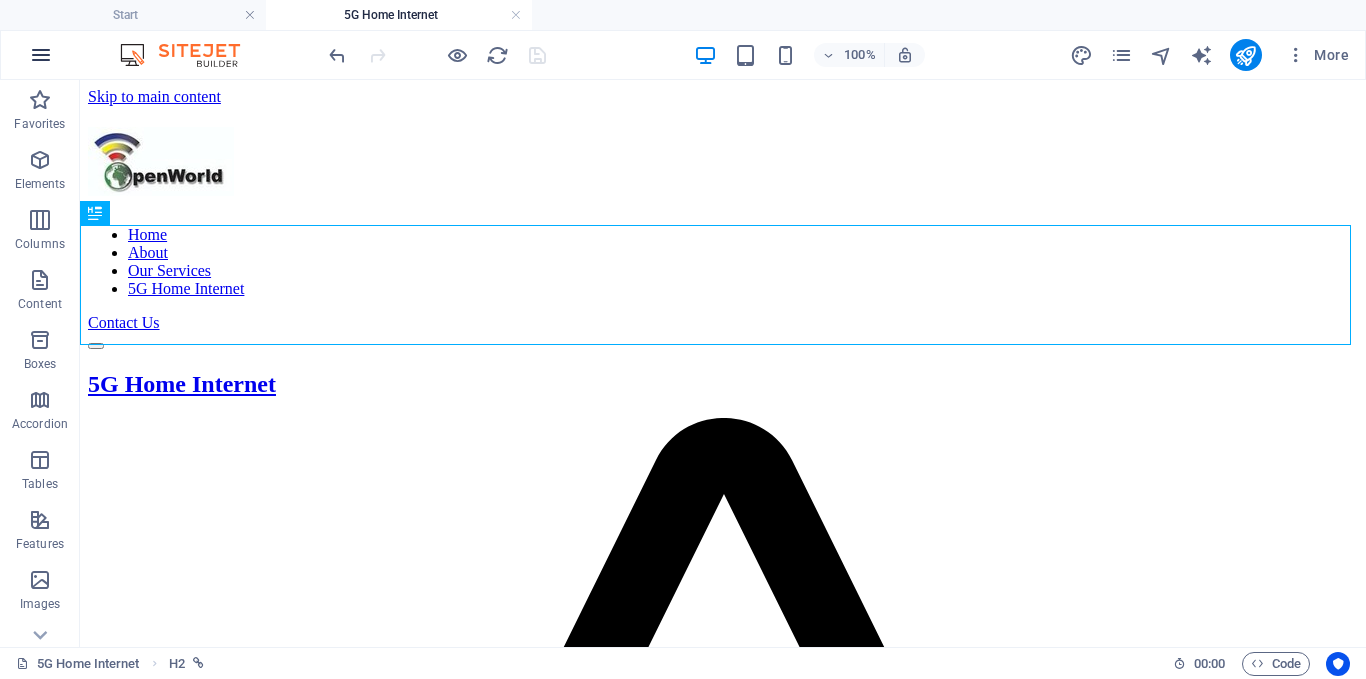 click at bounding box center [41, 55] 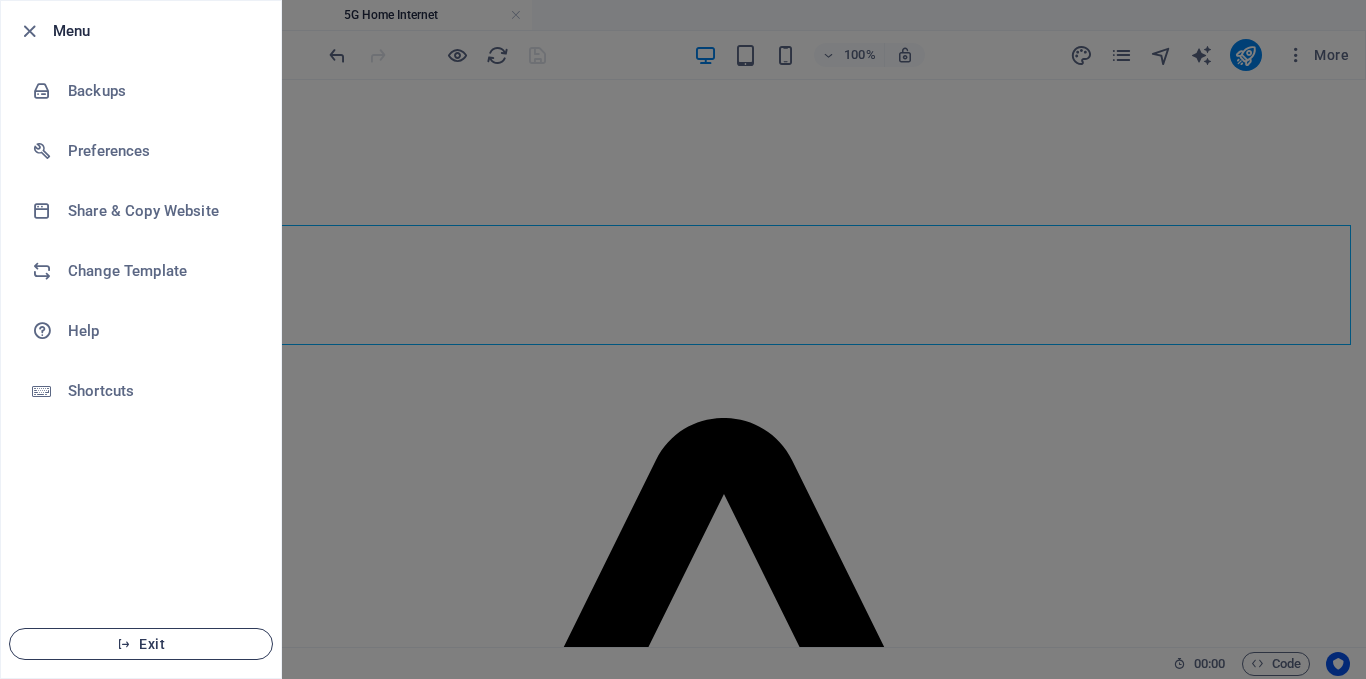 click on "Exit" at bounding box center [141, 644] 